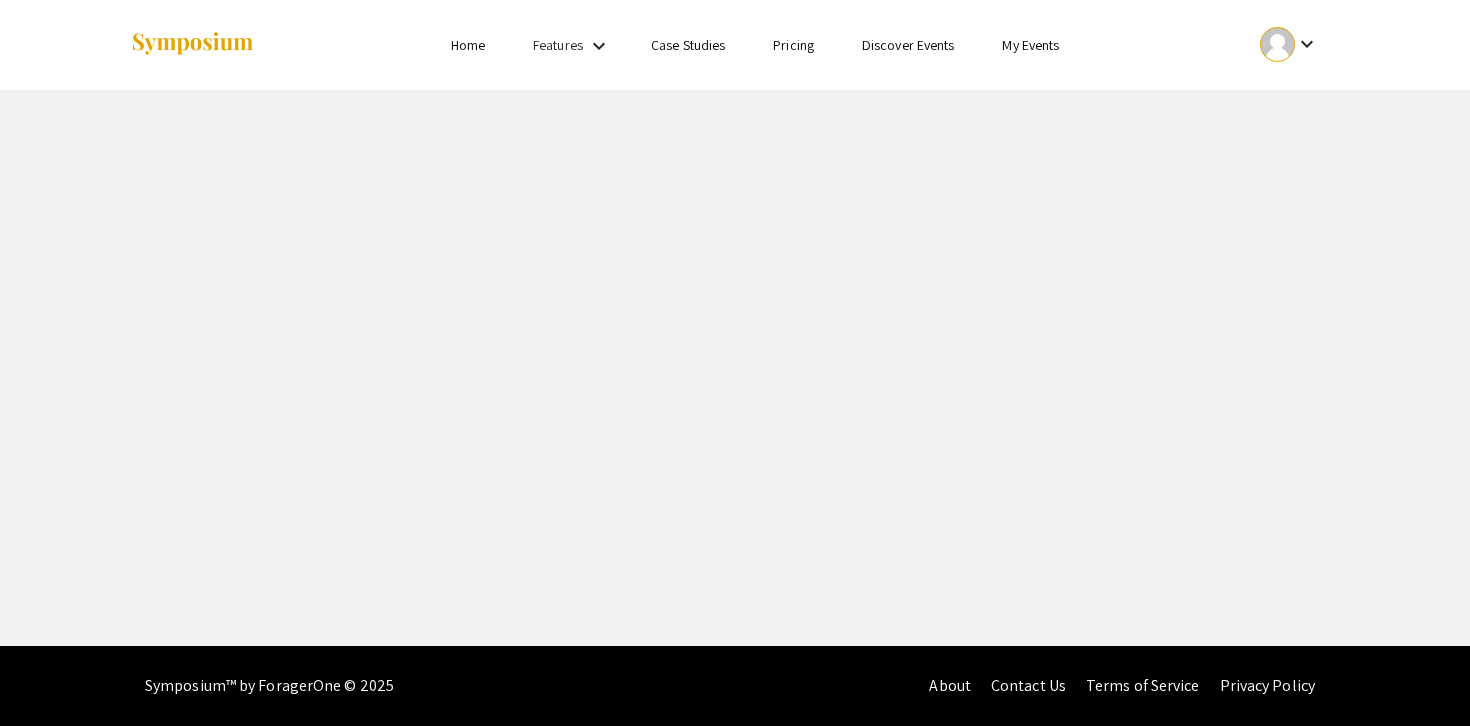 scroll, scrollTop: 0, scrollLeft: 0, axis: both 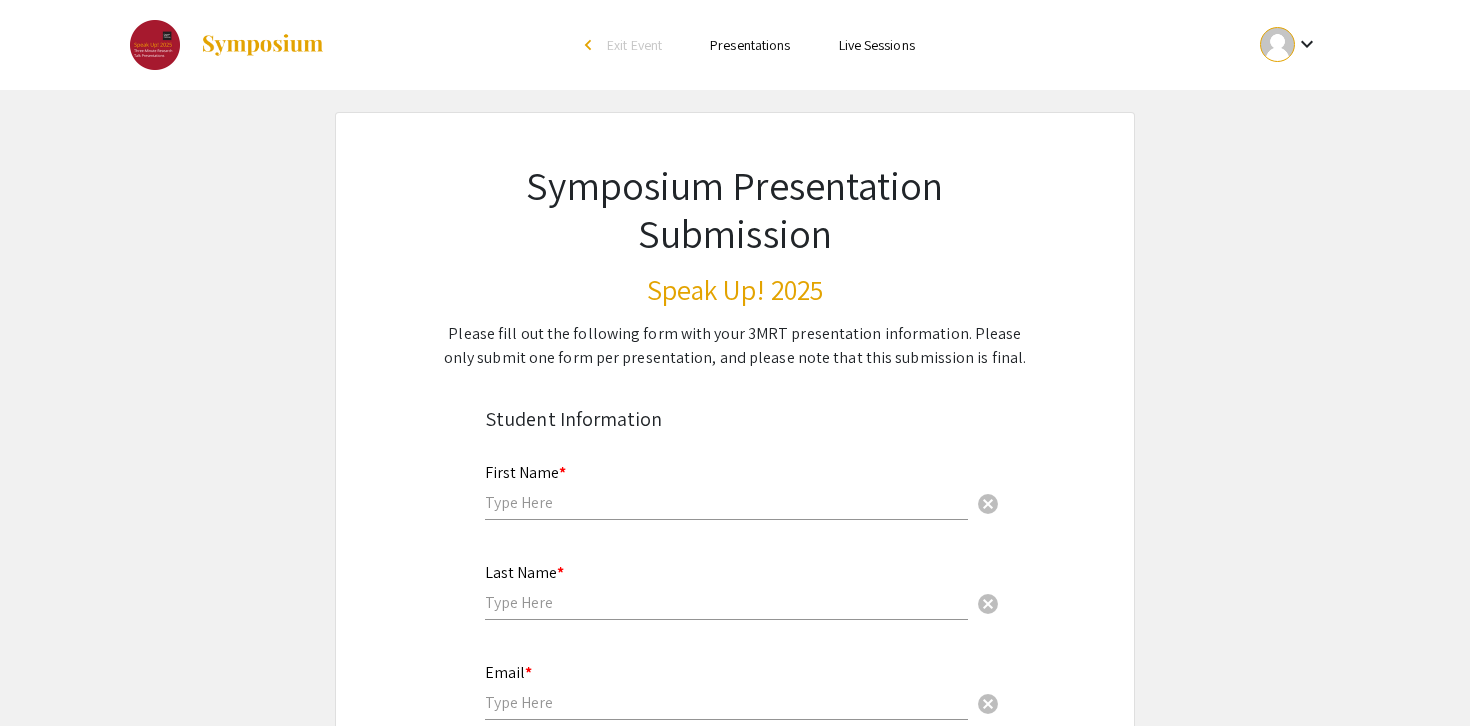 click at bounding box center [726, 502] 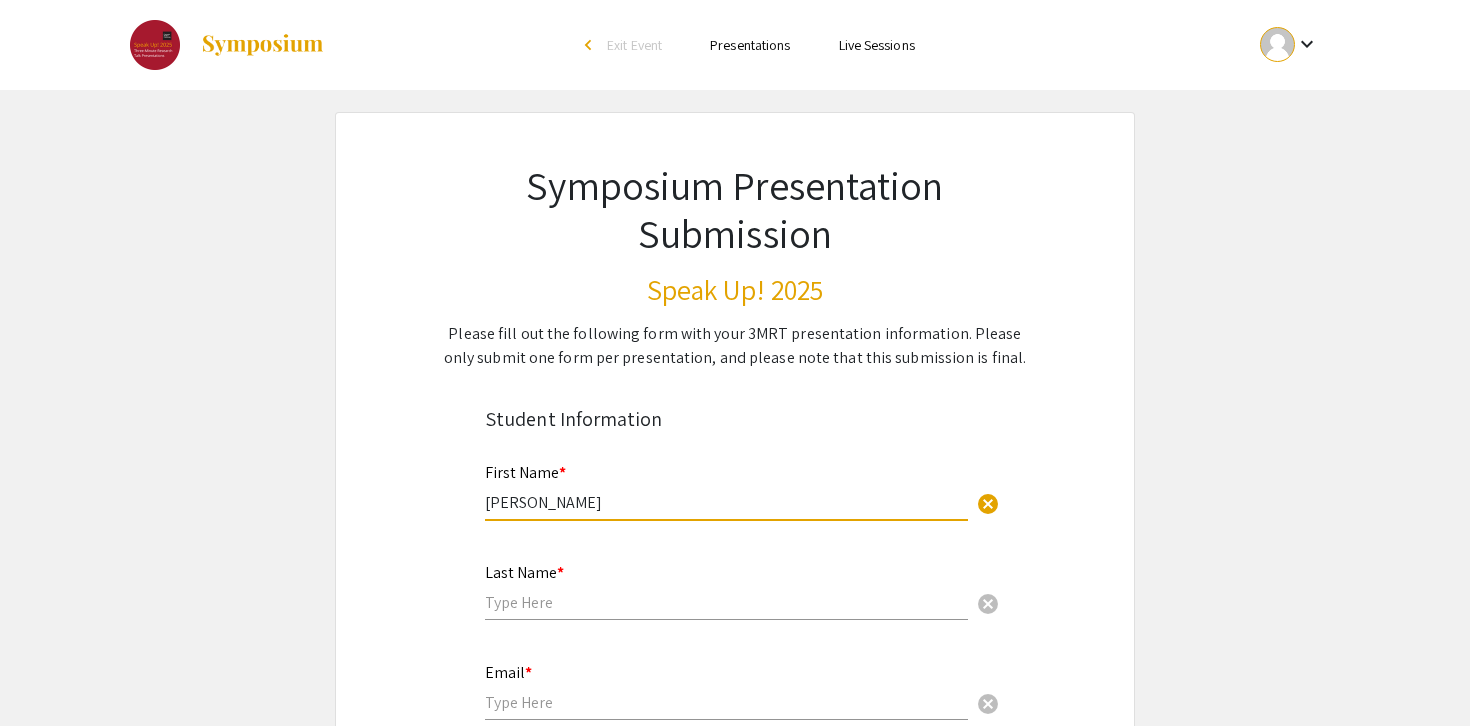 type on "Madelyn" 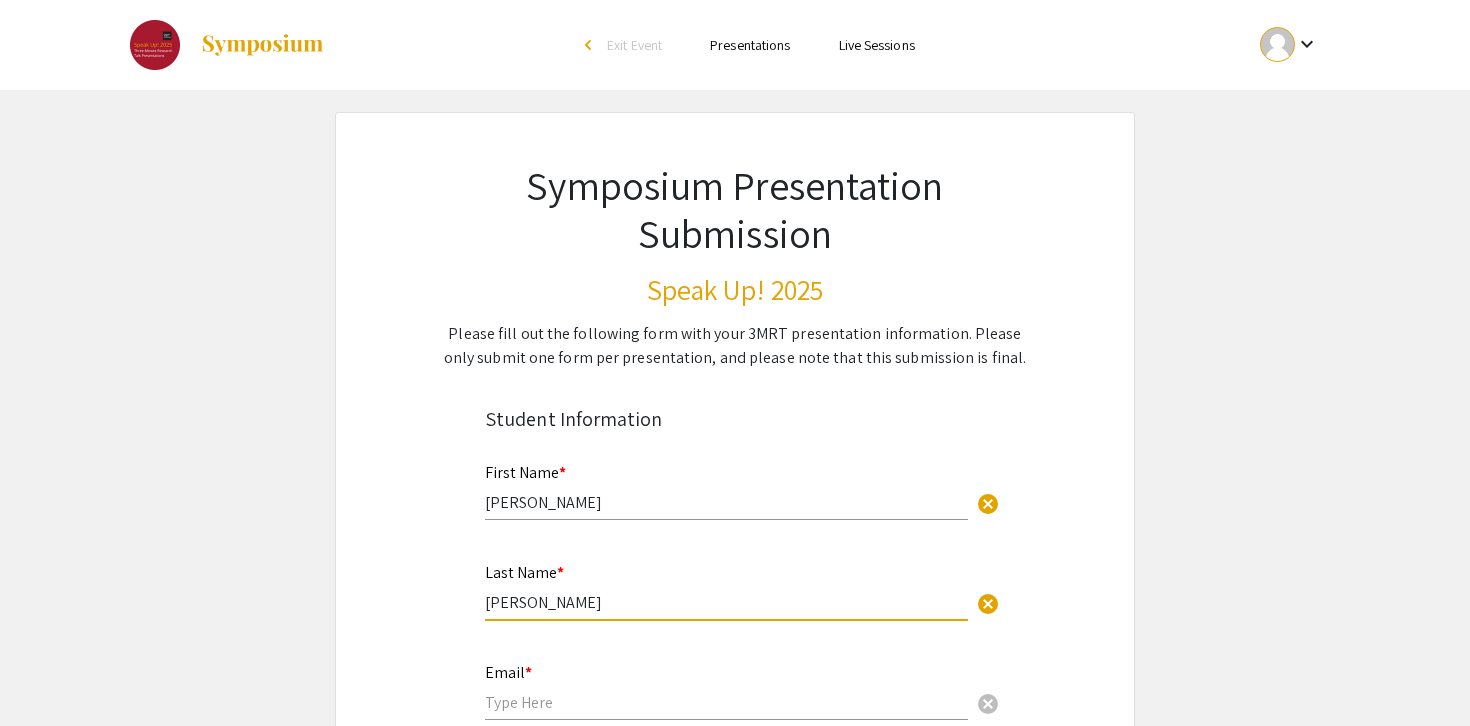 type on "Streisfeld" 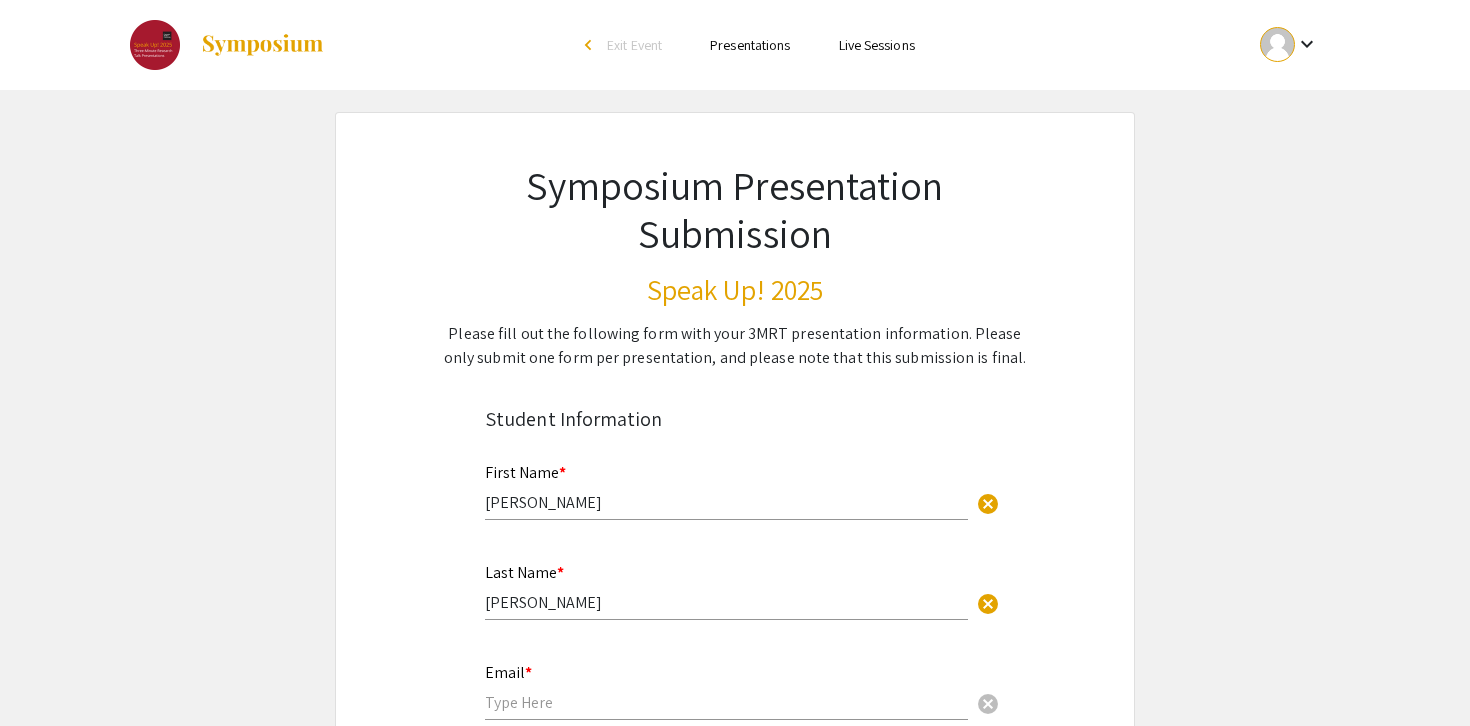 click on "Symposium Presentation Submission Speak Up! 2025  Please fill out the following form with your 3MRT presentation information. Please only submit one form per presentation, and please note that this submission is final.   Student Information  First Name * Madelyn cancel This field is required. Last Name * Streisfeld cancel This field is required. Email * cancel This field is required. Class Level *   Rising Sophomore   Rising Junior   Rising Senior  Clear  School *   BXA (BSCA/BHA/EA)   College of Engineering   College of Fine Arts   Cross-College   Dietrich College of Humanities & Social Sciences   Mellon College of Science   School of Computer Science   Tepper School of Business   Non-CMU School  Clear  Primary Major * cancel This field is required. Presentation Information Title *                                 This field is required. Abstract or Description *                                                                             This field is required. Mentor cancel Mentor School *  BXA" 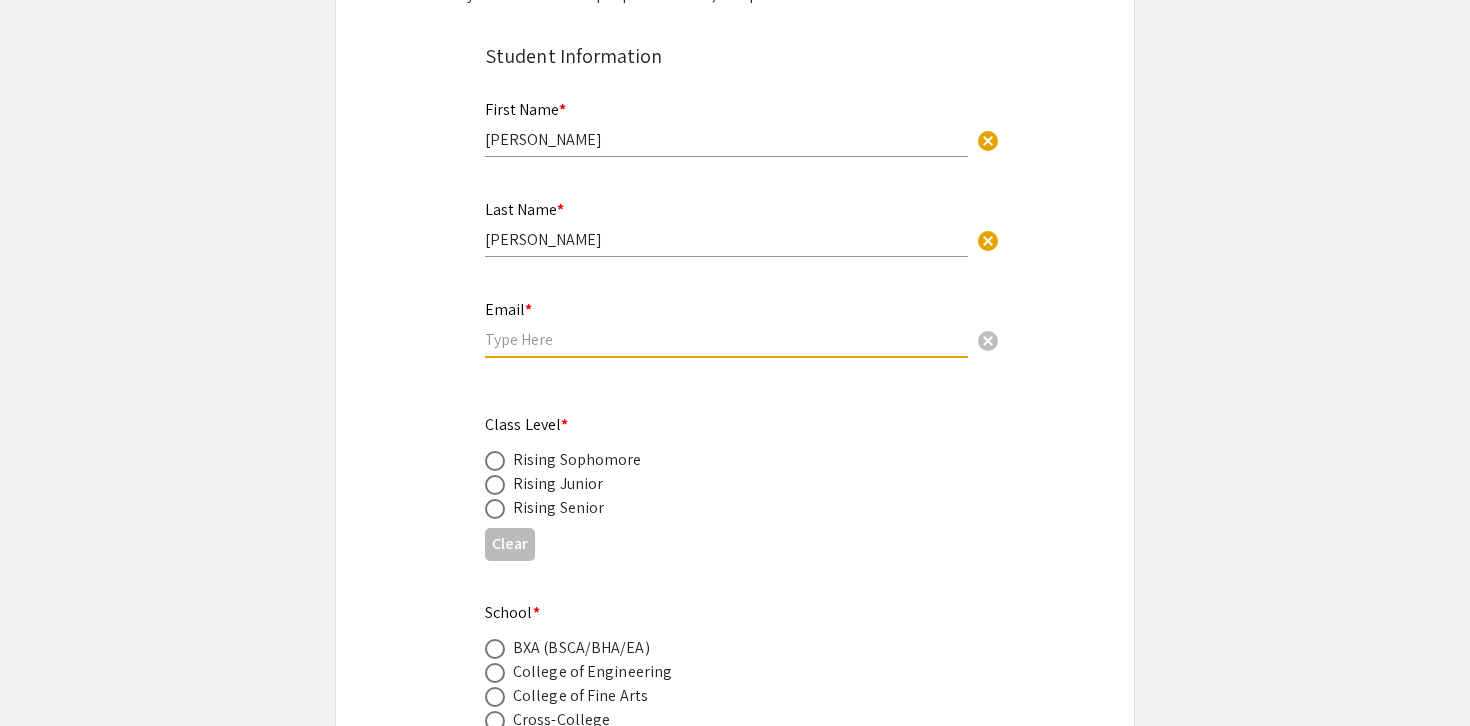click at bounding box center (726, 339) 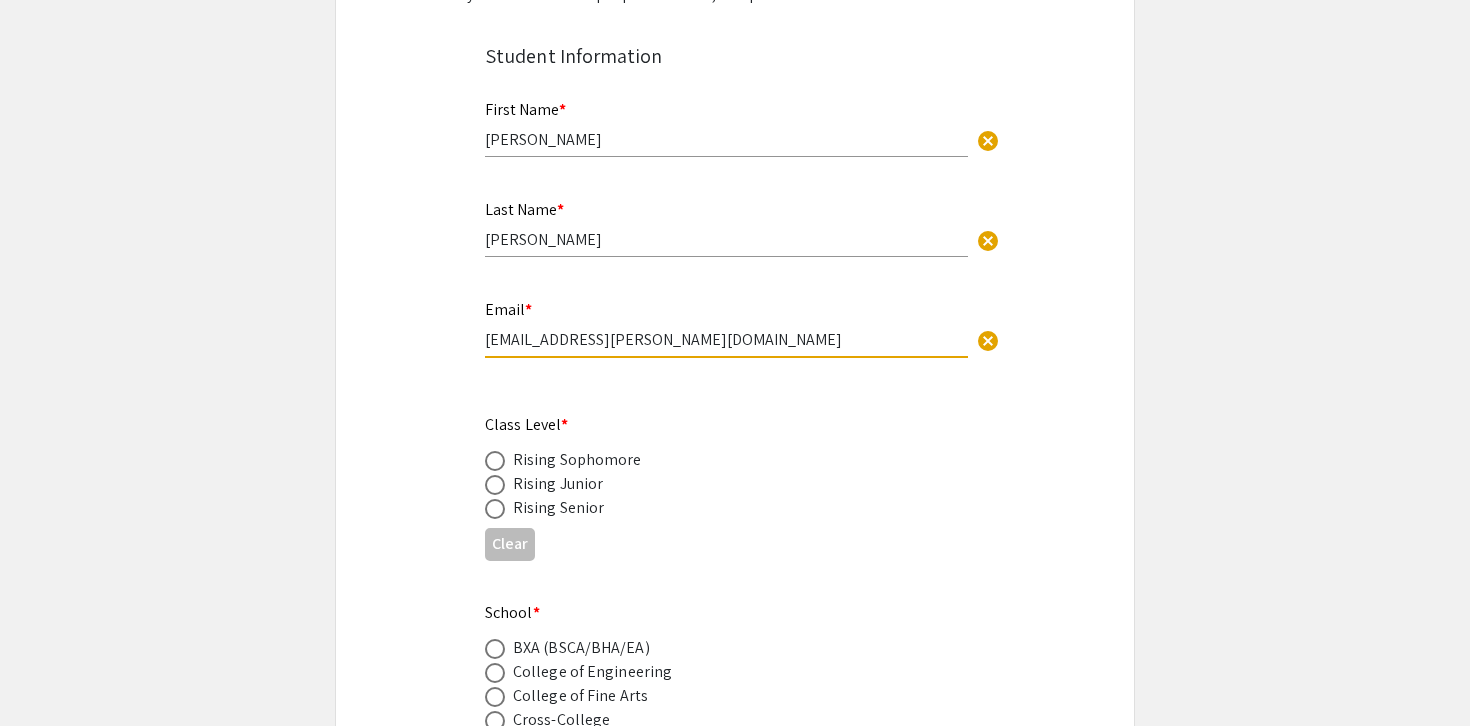 type on "mstreisf@andrew.cmu.edu" 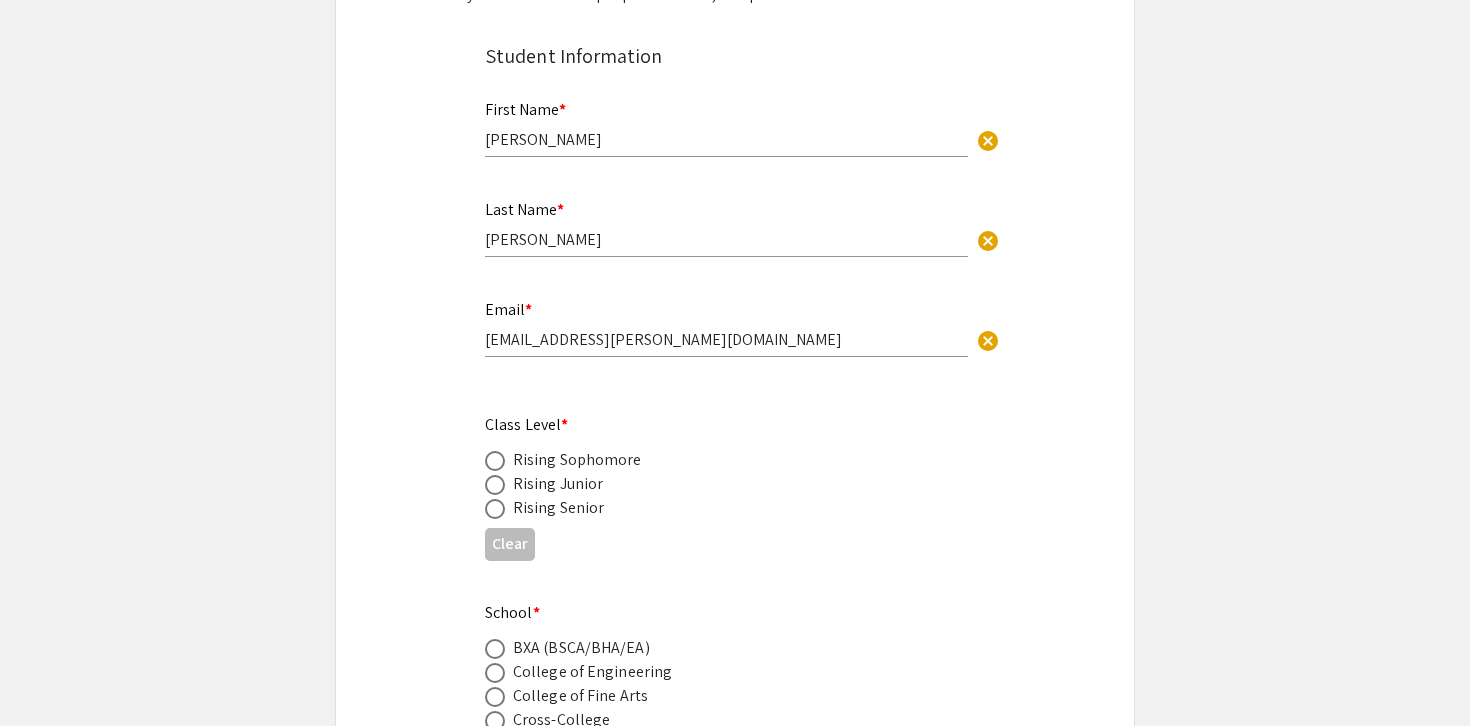 click at bounding box center (495, 461) 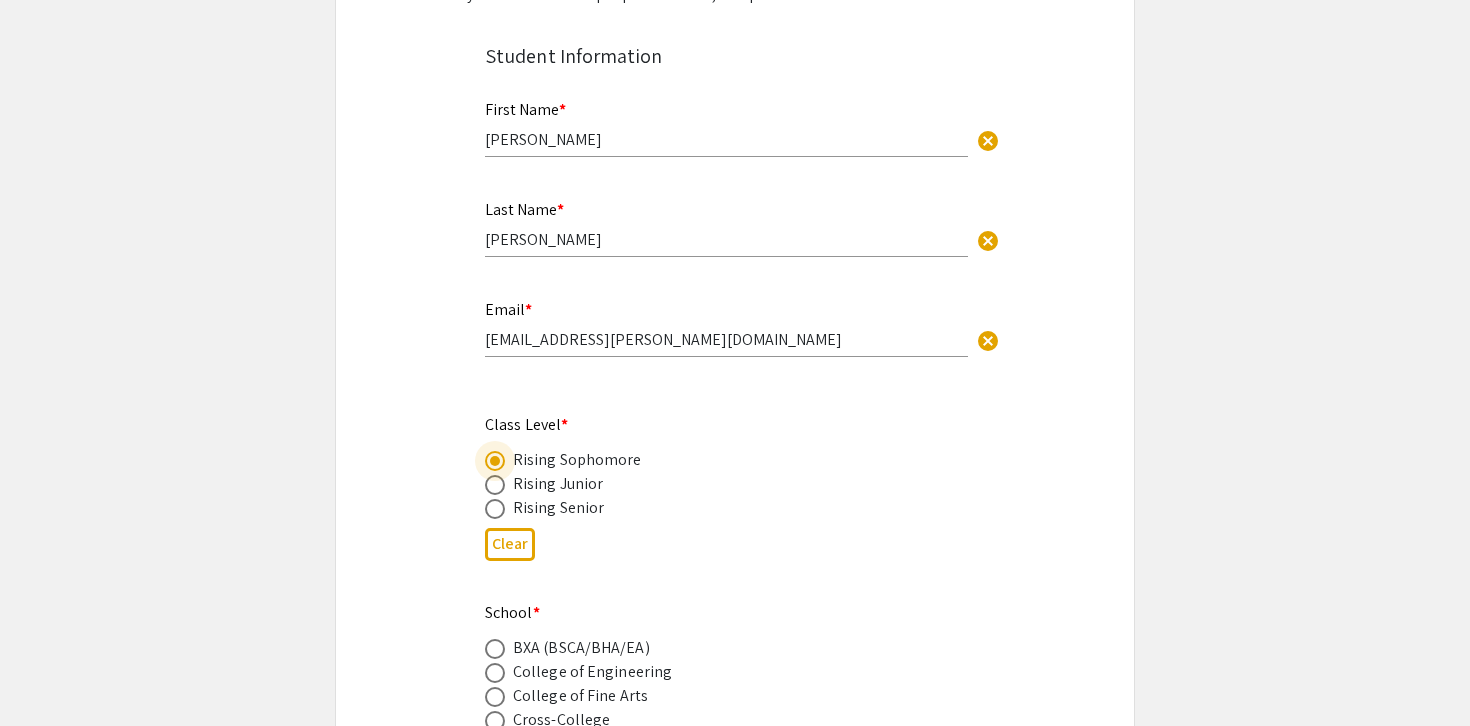 click at bounding box center [495, 485] 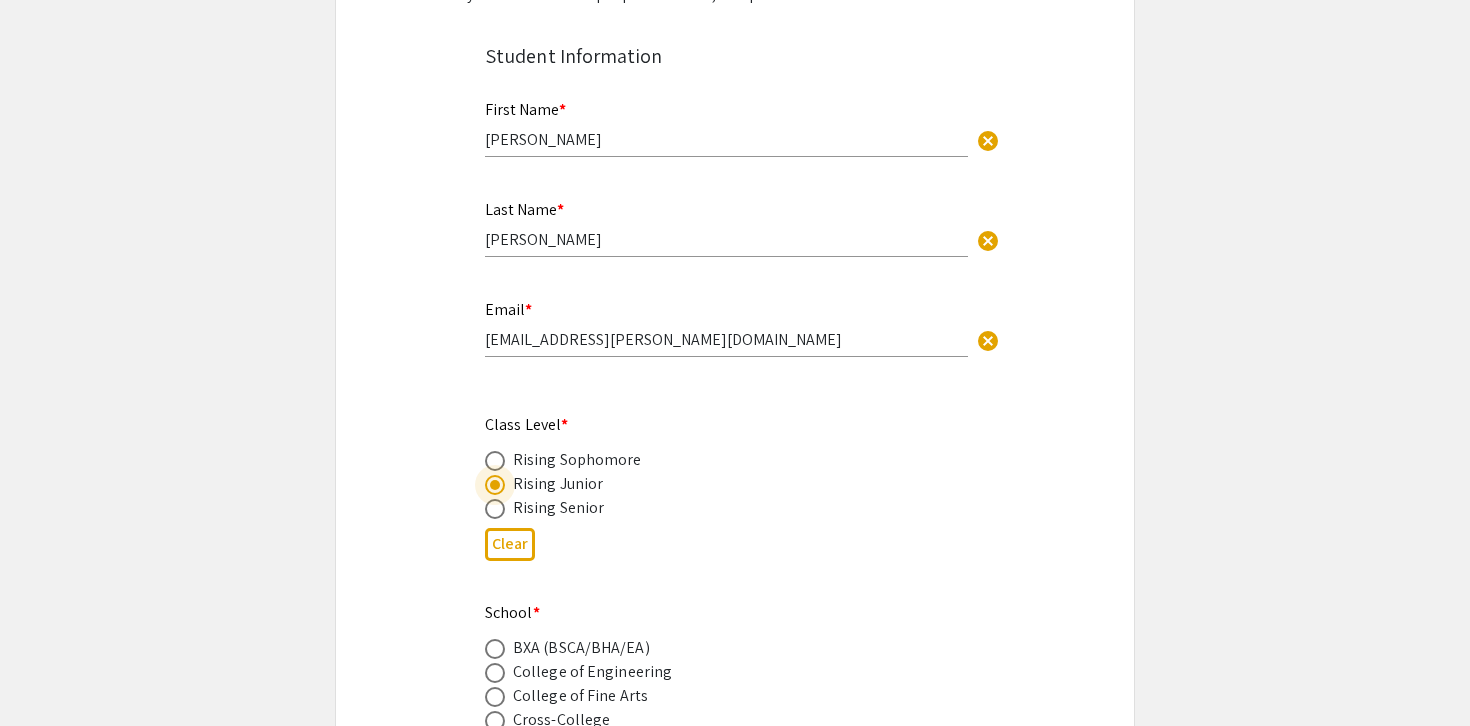 click on "Symposium Presentation Submission Speak Up! 2025  Please fill out the following form with your 3MRT presentation information. Please only submit one form per presentation, and please note that this submission is final.   Student Information  First Name * Madelyn cancel This field is required. Last Name * Streisfeld cancel This field is required. Email * mstreisf@andrew.cmu.edu cancel This field is required. Class Level *   Rising Sophomore   Rising Junior   Rising Senior  Clear  School *   BXA (BSCA/BHA/EA)   College of Engineering   College of Fine Arts   Cross-College   Dietrich College of Humanities & Social Sciences   Mellon College of Science   School of Computer Science   Tepper School of Business   Non-CMU School  Clear  Primary Major * cancel This field is required. Presentation Information Title *                                 This field is required. Abstract or Description *                                                                             This field is required. Mentor * *" 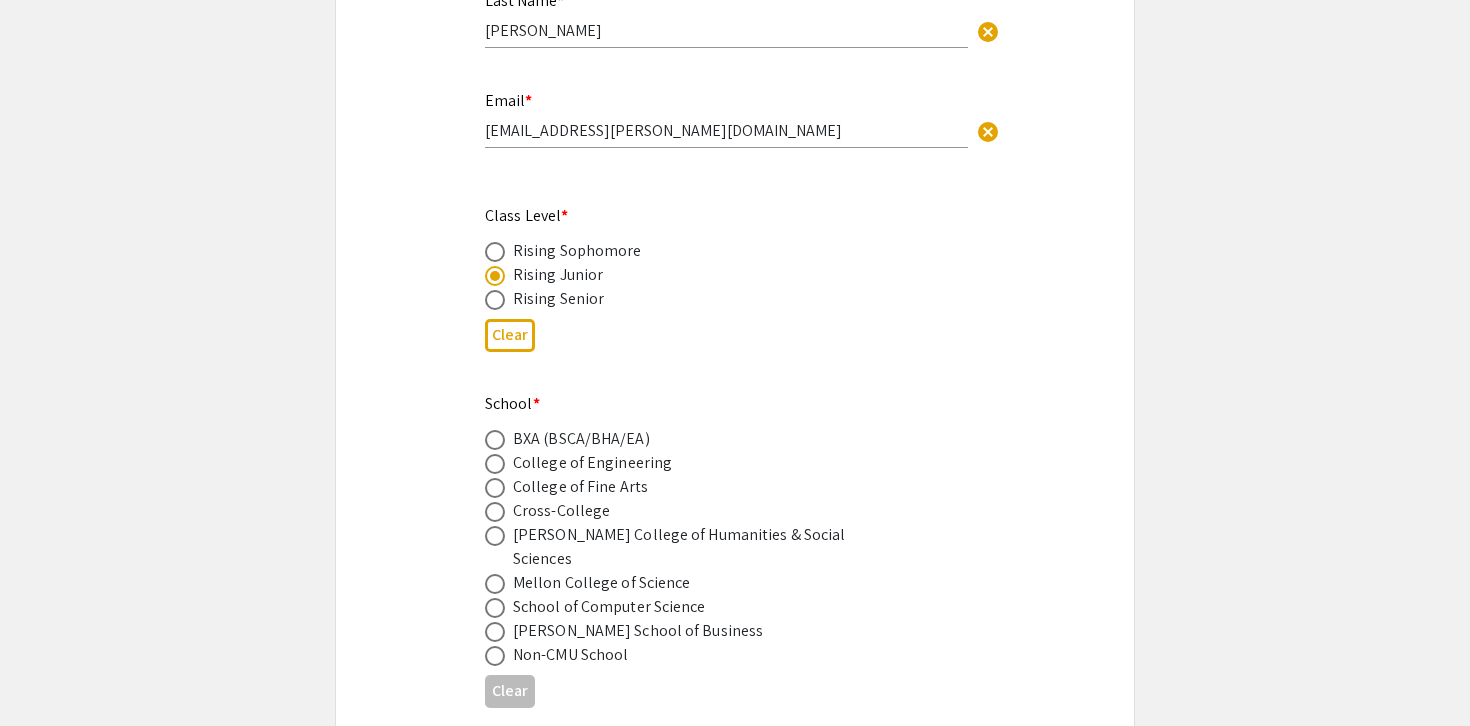 scroll, scrollTop: 612, scrollLeft: 0, axis: vertical 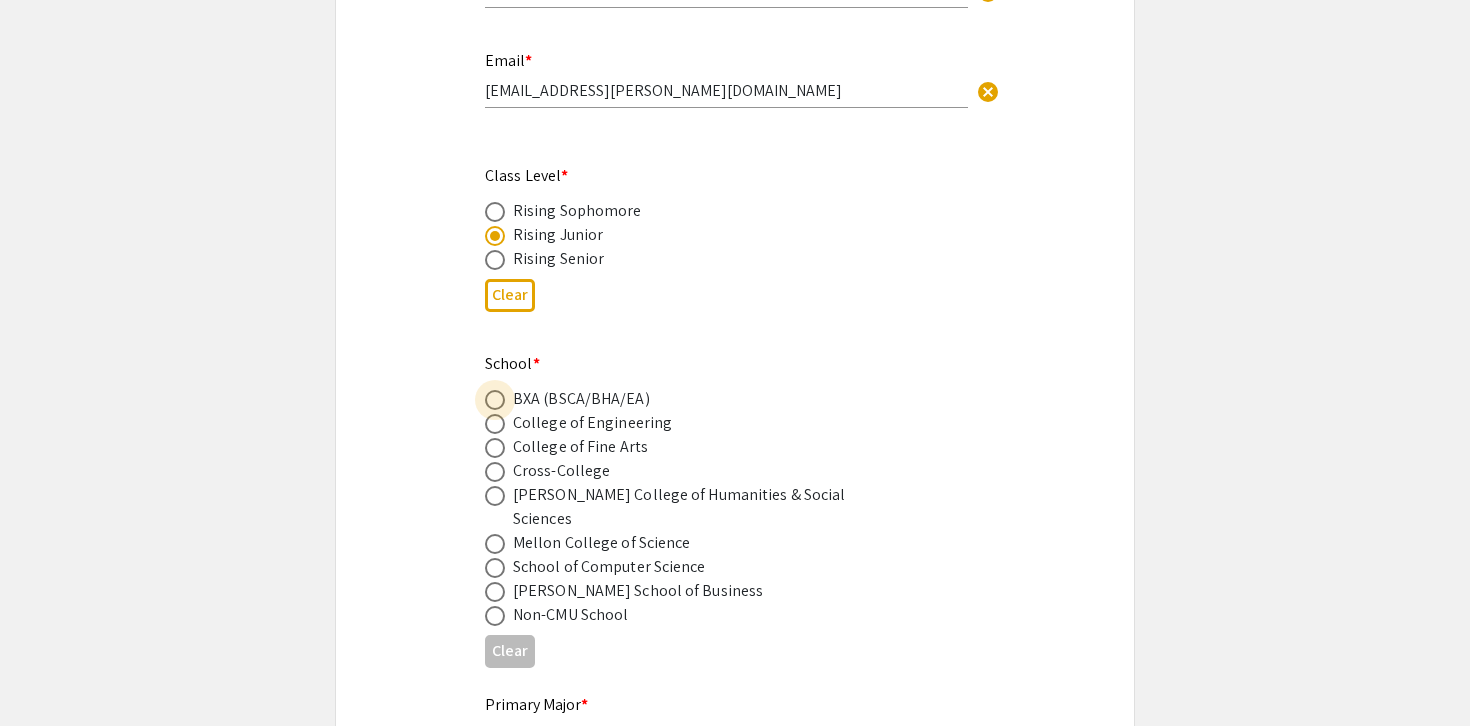 click at bounding box center (495, 400) 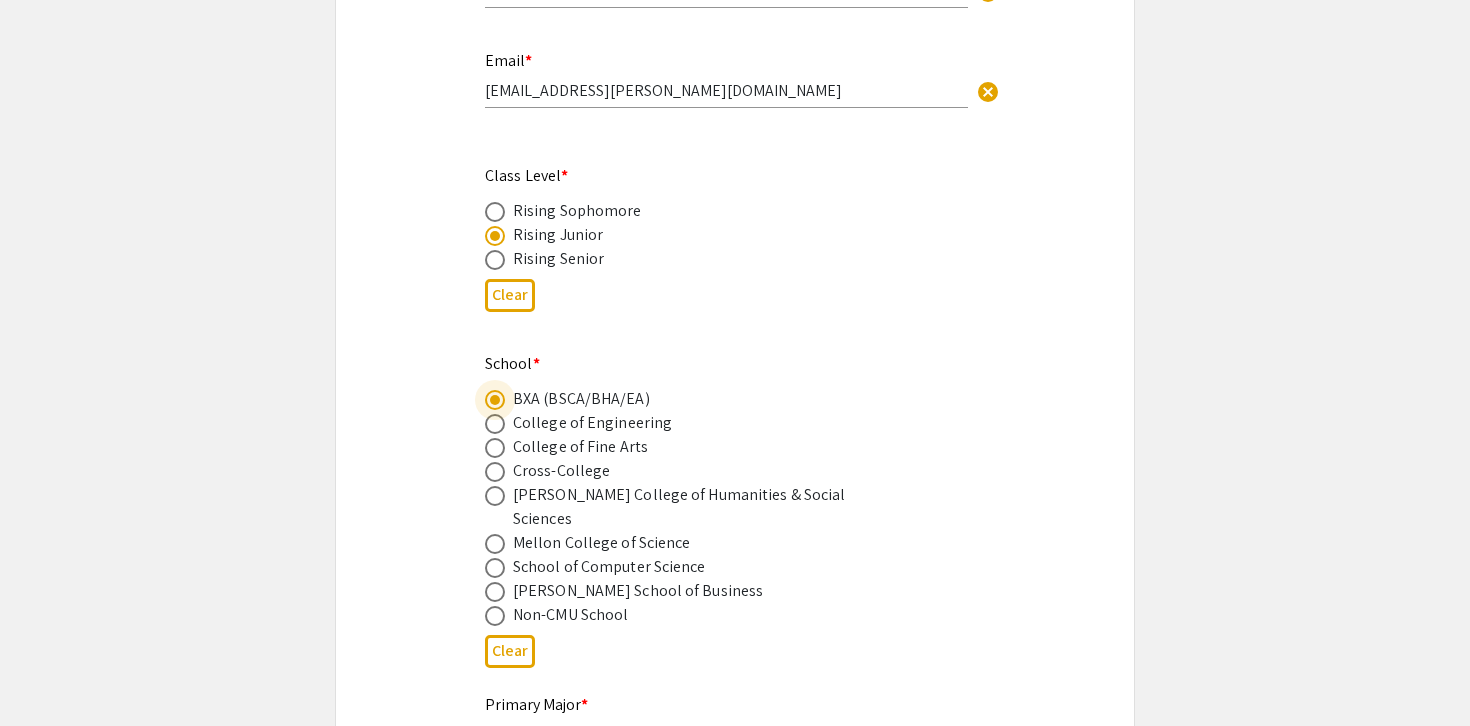 click on "Symposium Presentation Submission Speak Up! 2025  Please fill out the following form with your 3MRT presentation information. Please only submit one form per presentation, and please note that this submission is final.   Student Information  First Name * Madelyn cancel This field is required. Last Name * Streisfeld cancel This field is required. Email * mstreisf@andrew.cmu.edu cancel This field is required. Class Level *   Rising Sophomore   Rising Junior   Rising Senior  Clear  School *   BXA (BSCA/BHA/EA)   College of Engineering   College of Fine Arts   Cross-College   Dietrich College of Humanities & Social Sciences   Mellon College of Science   School of Computer Science   Tepper School of Business   Non-CMU School  Clear  Primary Major * cancel This field is required. Presentation Information Title *                                 This field is required. Abstract or Description *                                                                             This field is required. Mentor * *" 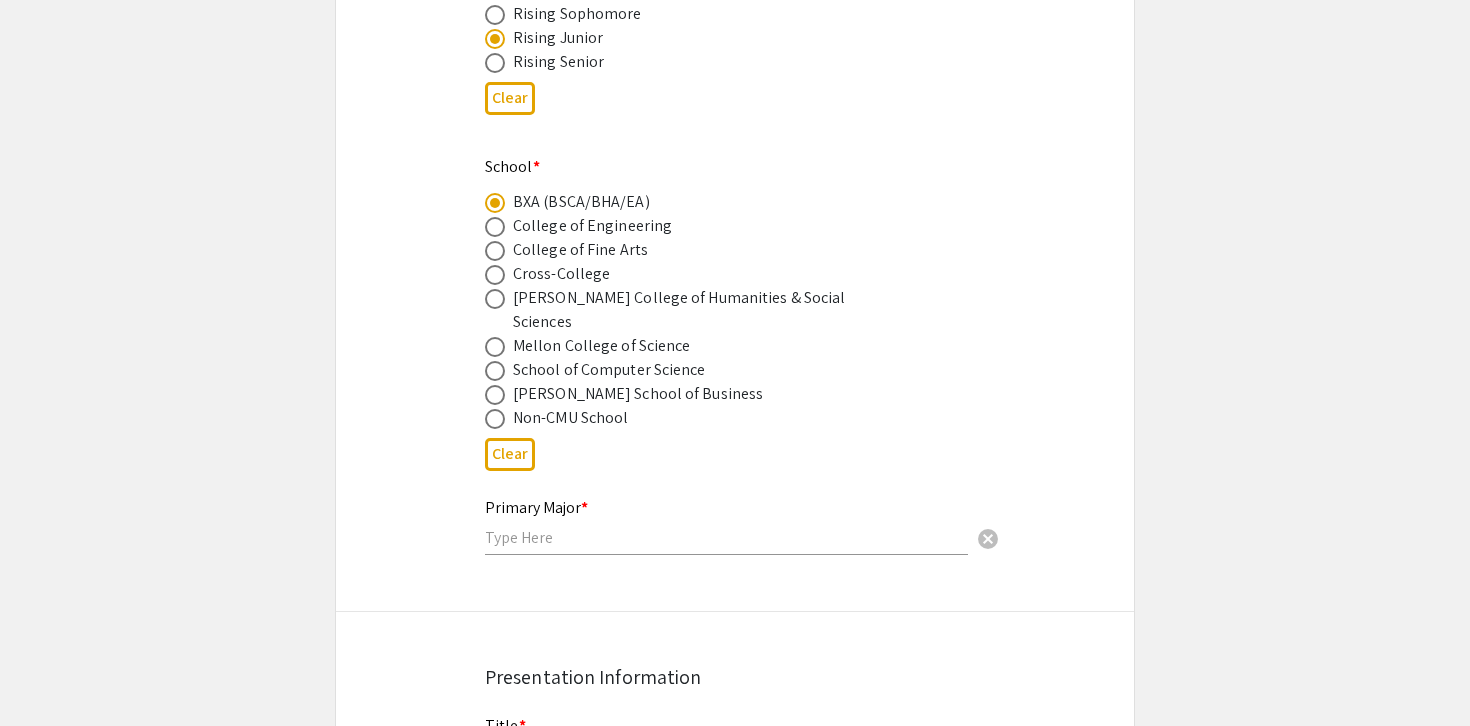 scroll, scrollTop: 827, scrollLeft: 0, axis: vertical 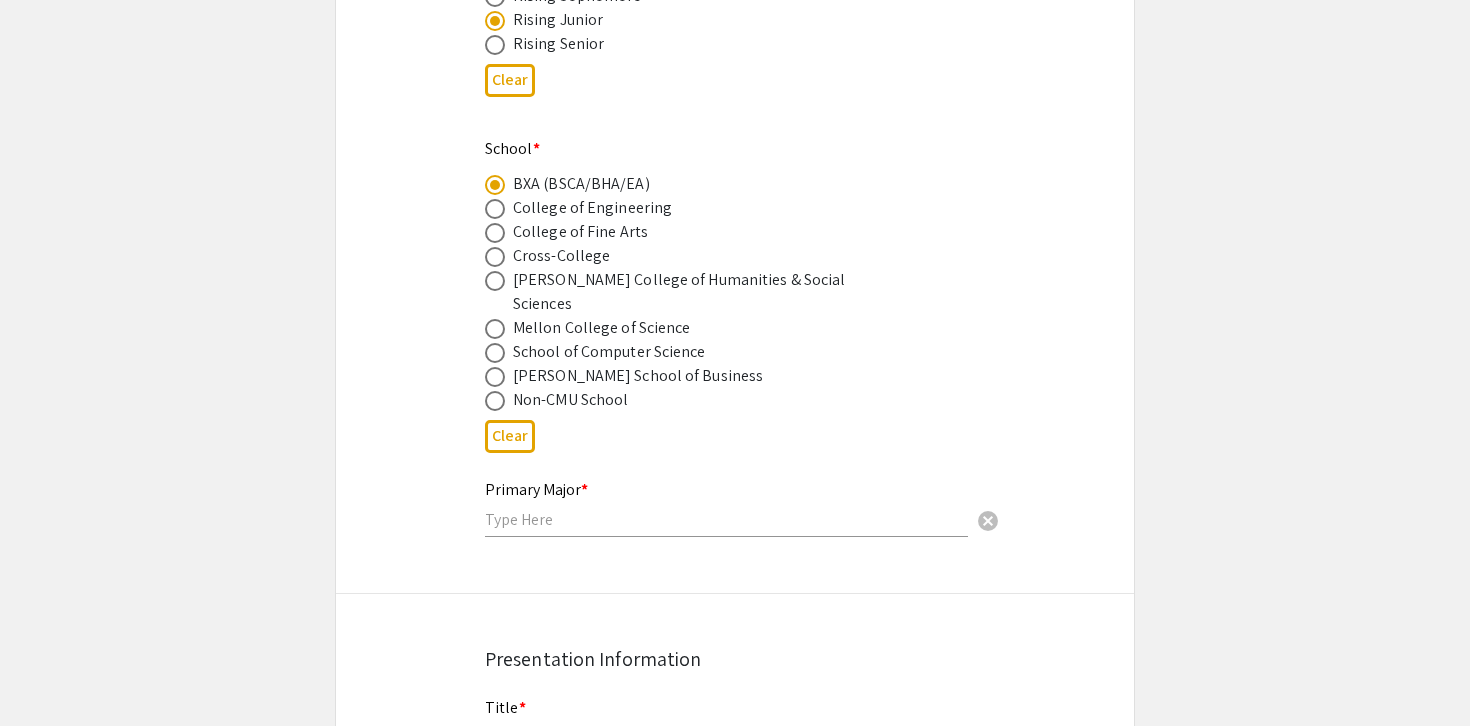 click at bounding box center [726, 519] 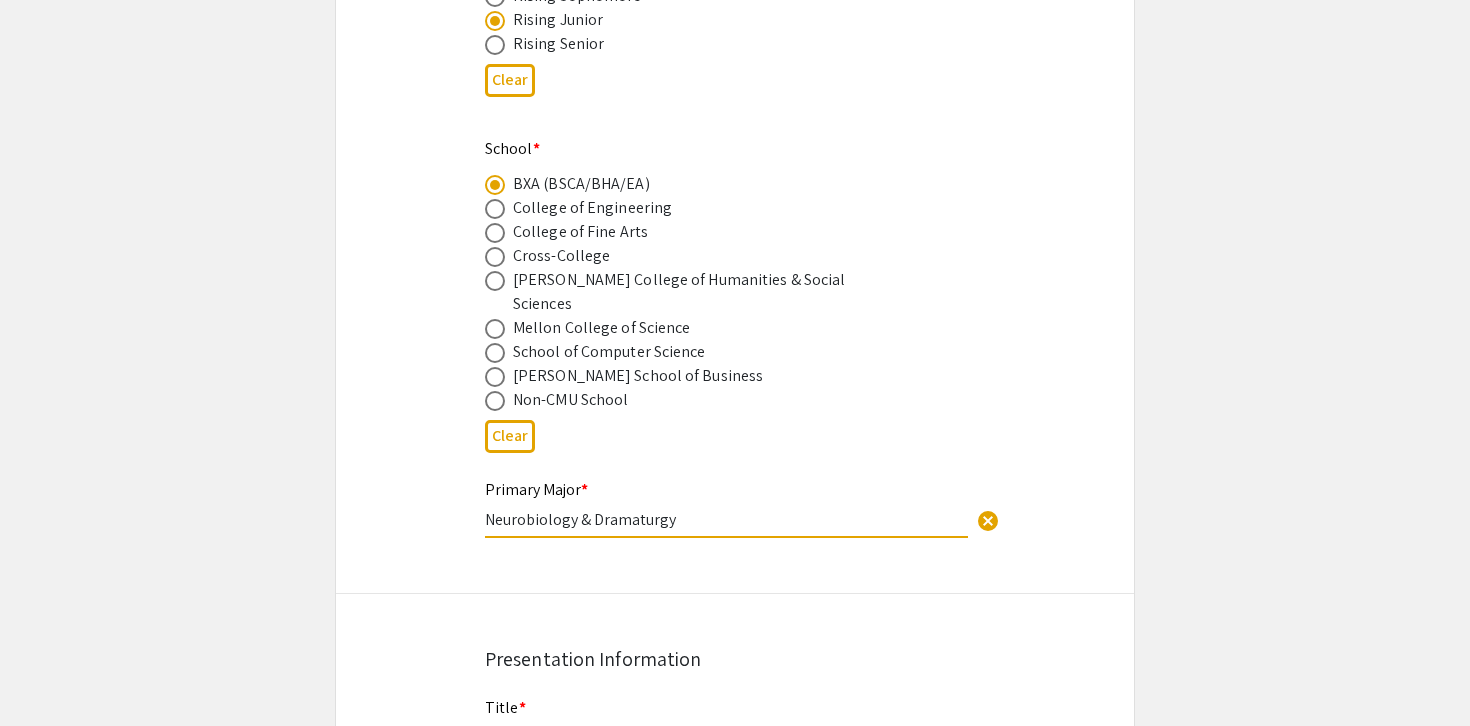 type on "Neurobiology & Dramaturgy" 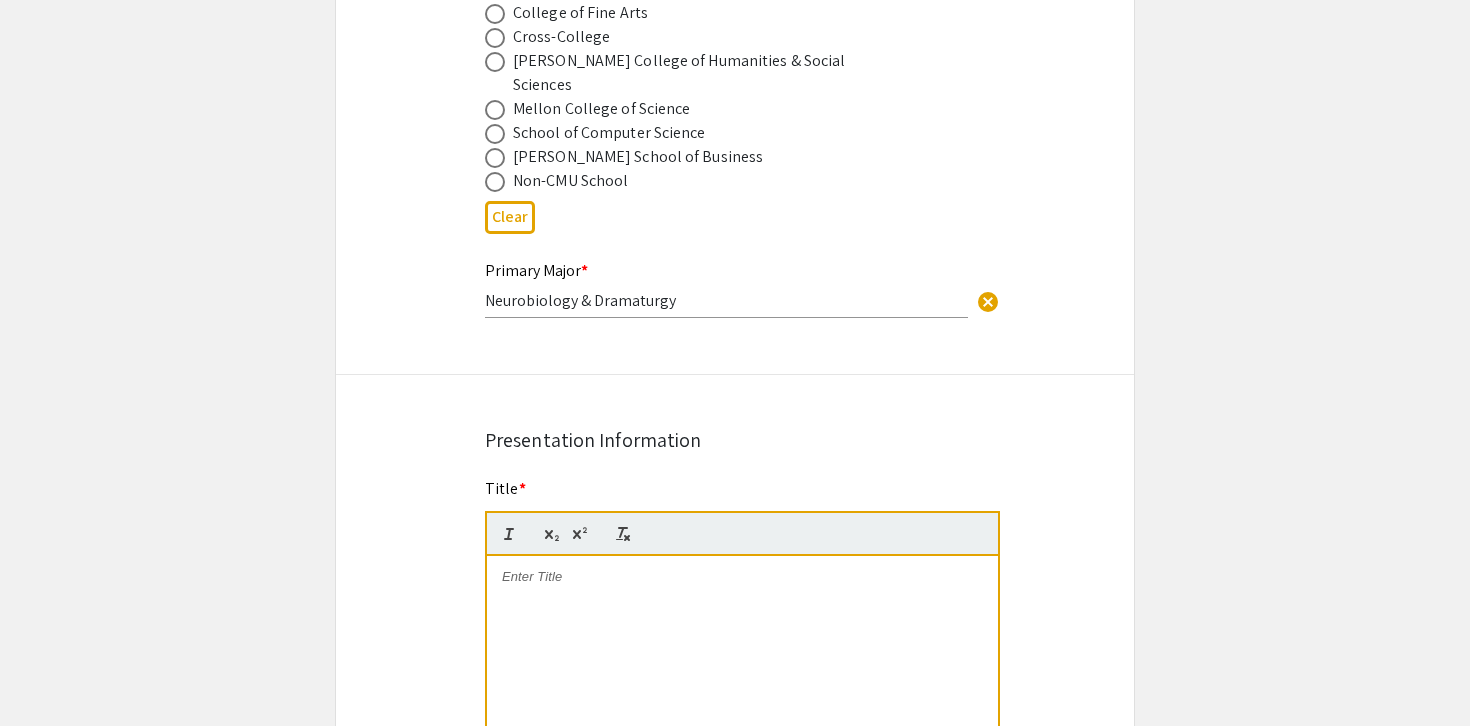 scroll, scrollTop: 1094, scrollLeft: 0, axis: vertical 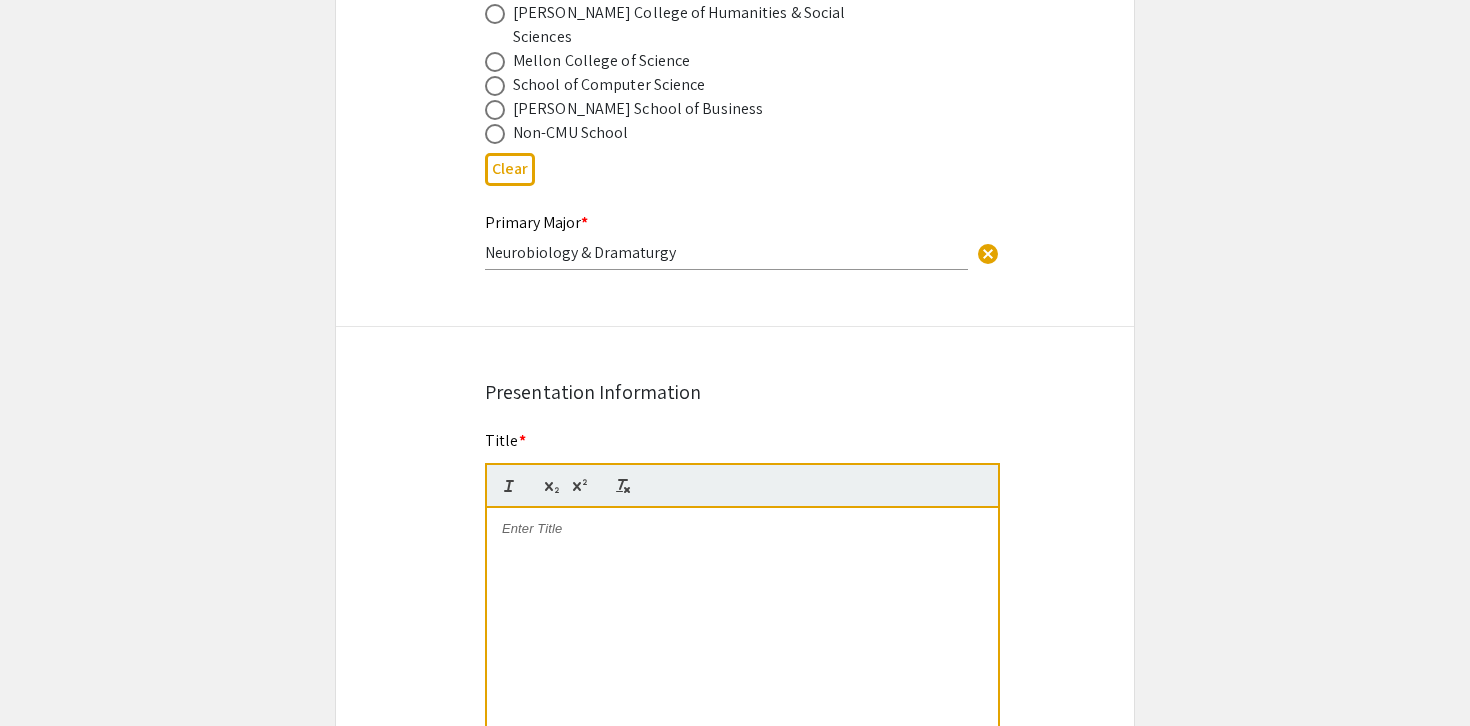 click at bounding box center [742, 658] 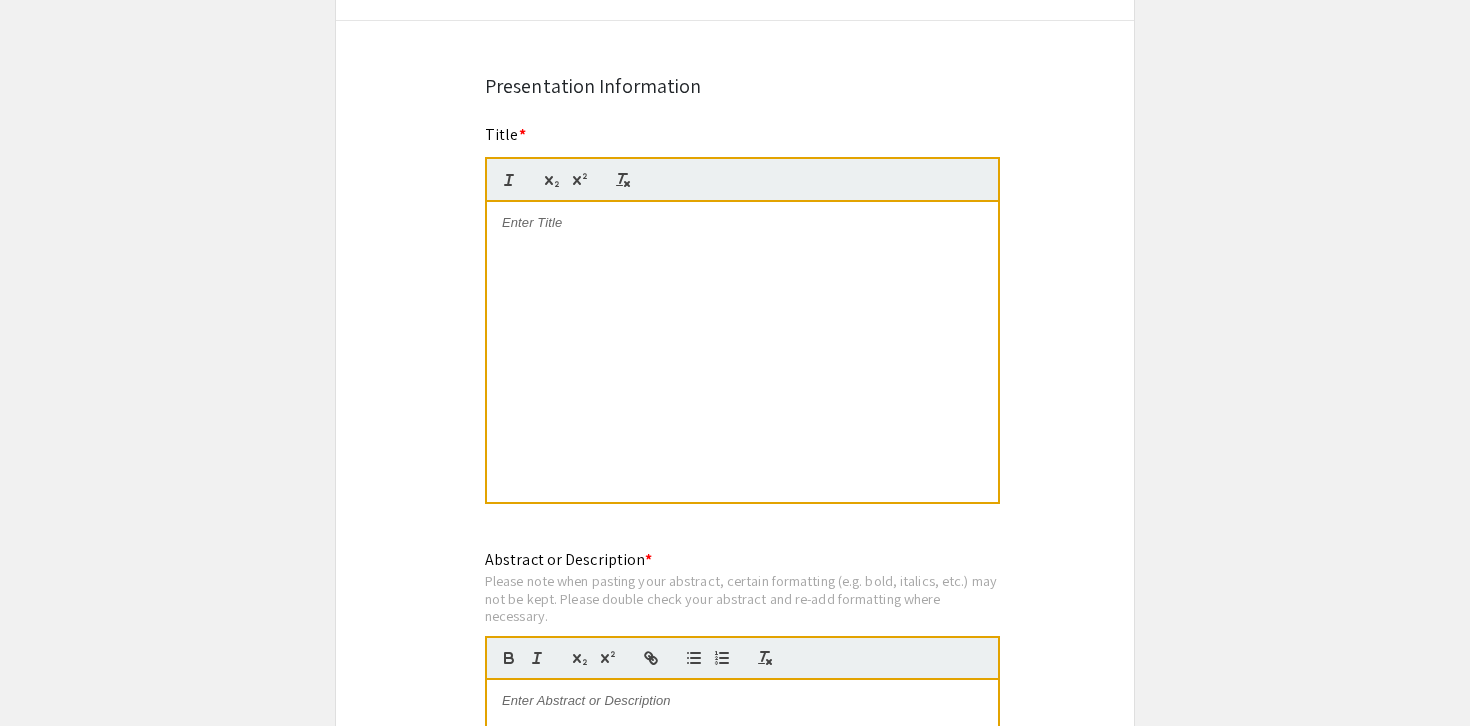 scroll, scrollTop: 1463, scrollLeft: 0, axis: vertical 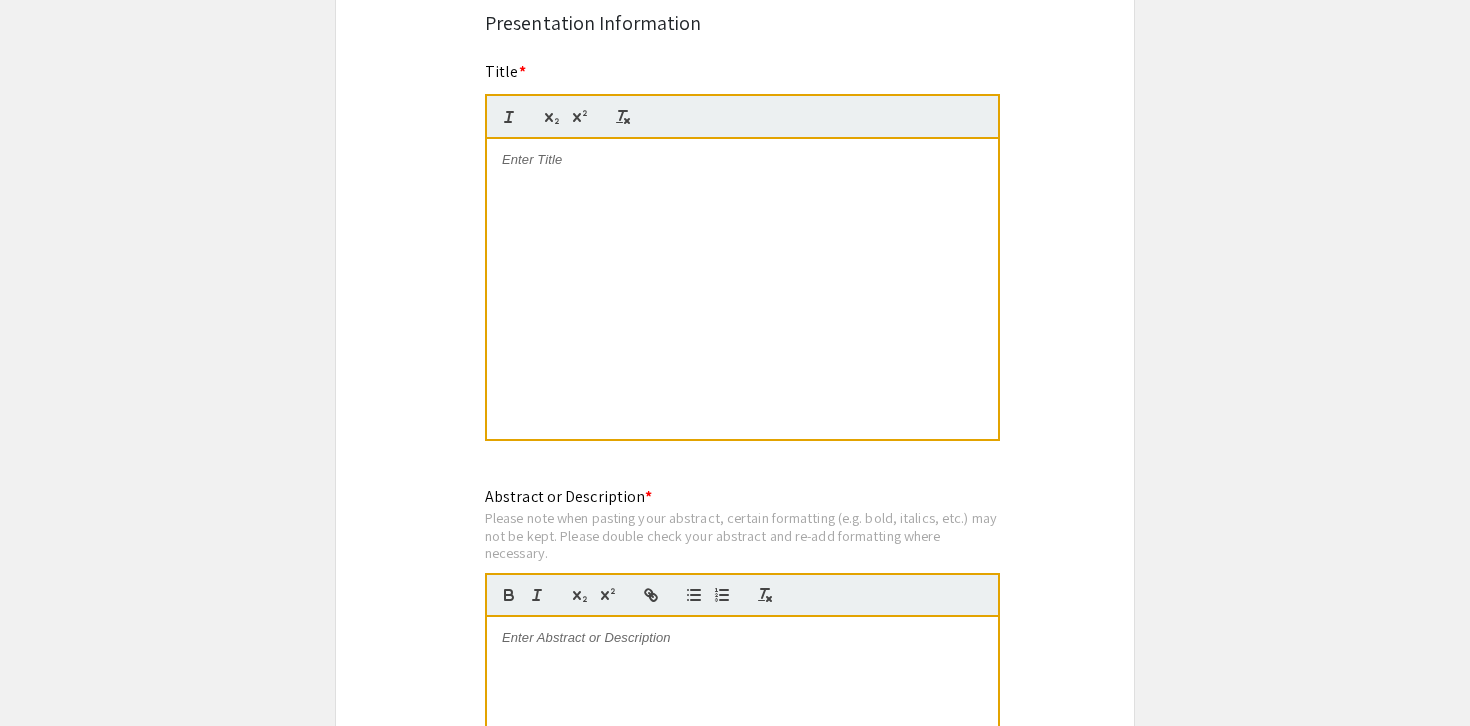 click at bounding box center (742, 289) 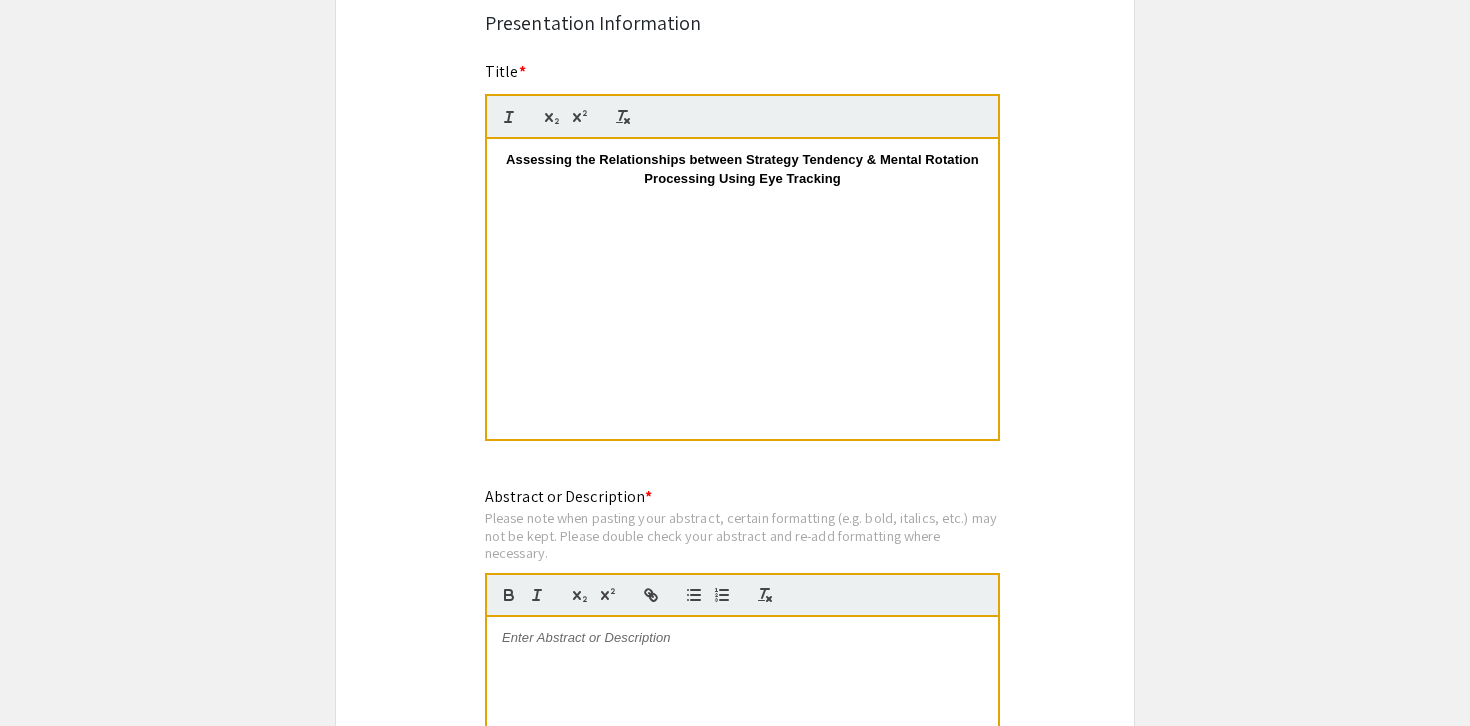 scroll, scrollTop: 0, scrollLeft: 0, axis: both 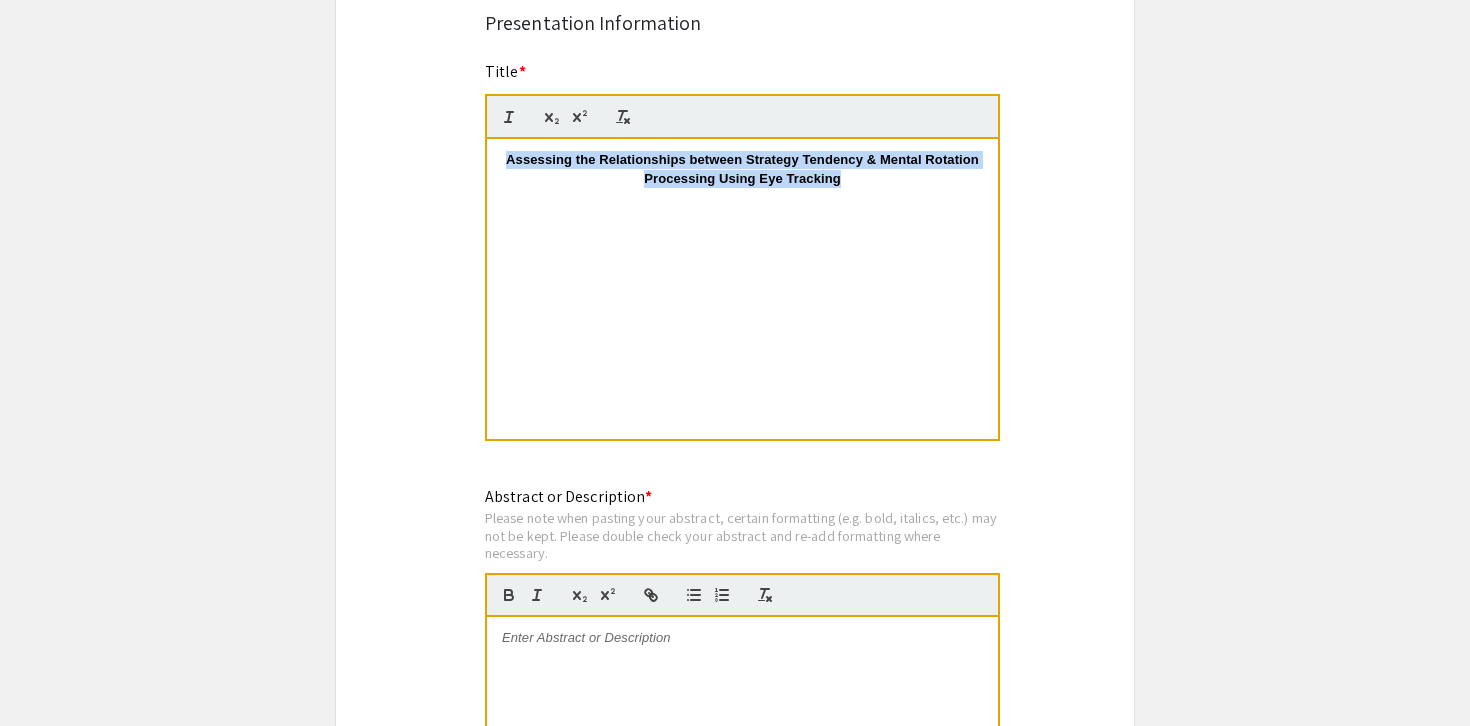 drag, startPoint x: 861, startPoint y: 156, endPoint x: 425, endPoint y: 89, distance: 441.1179 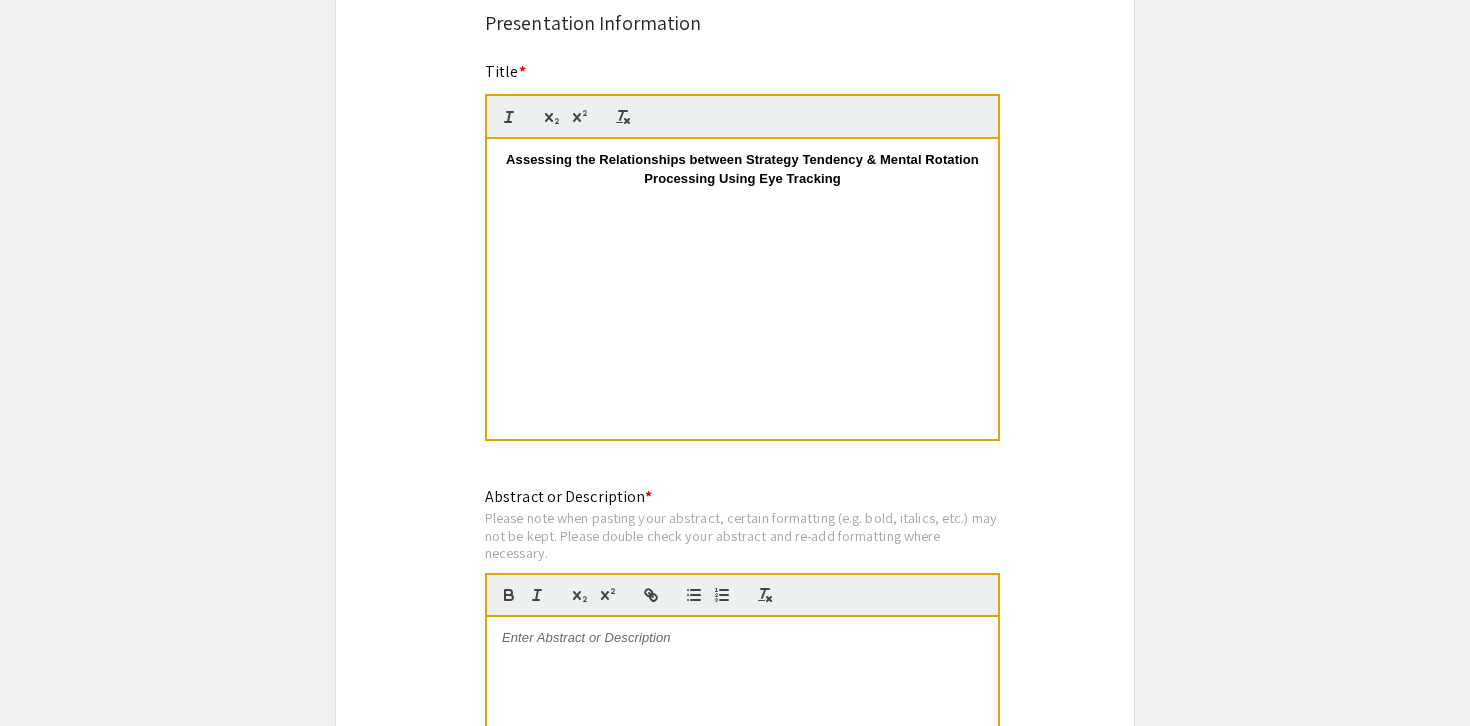 click on "Assessing the Relationships between Strategy Tendency & Mental Rotation" at bounding box center (742, 159) 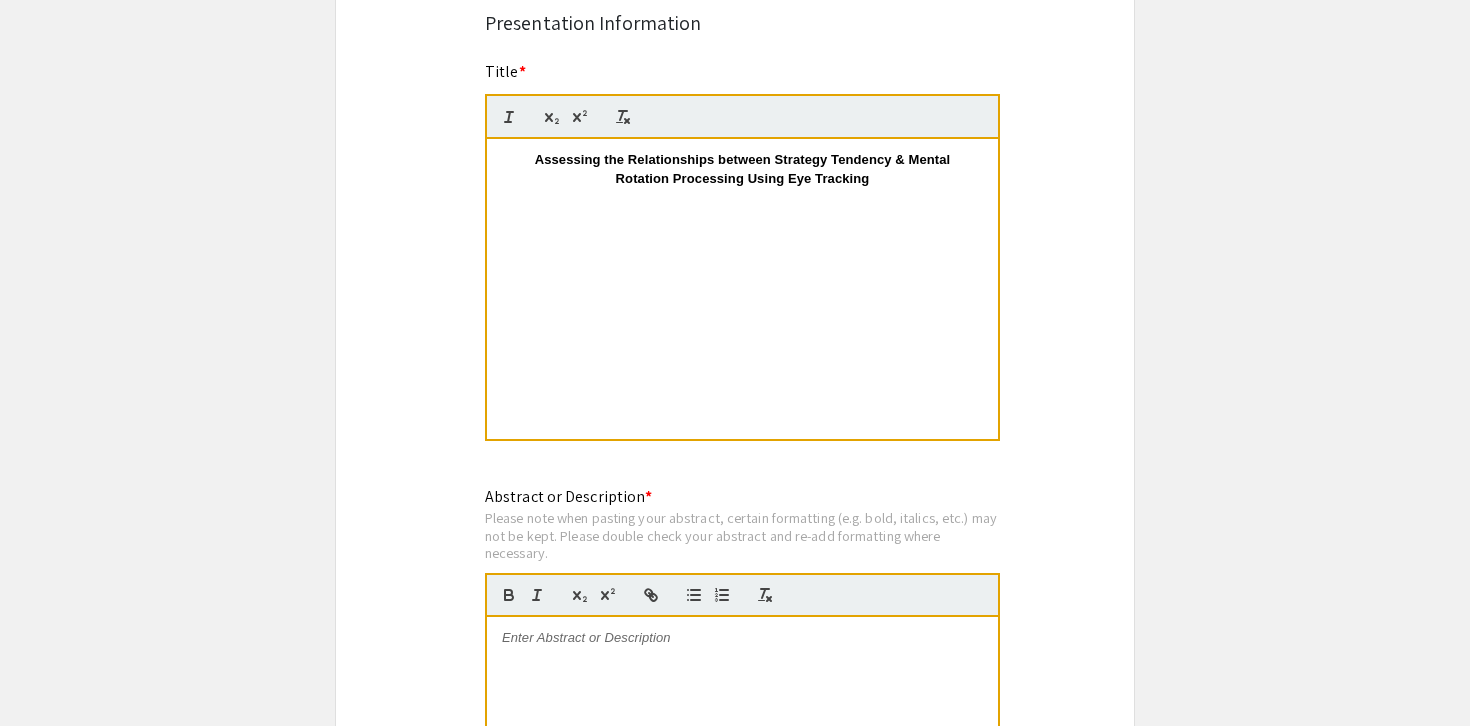click on "Assessing the Relationships between Strategy Tendency & Mental Rotation Processing Using Eye Tracking" at bounding box center (744, 168) 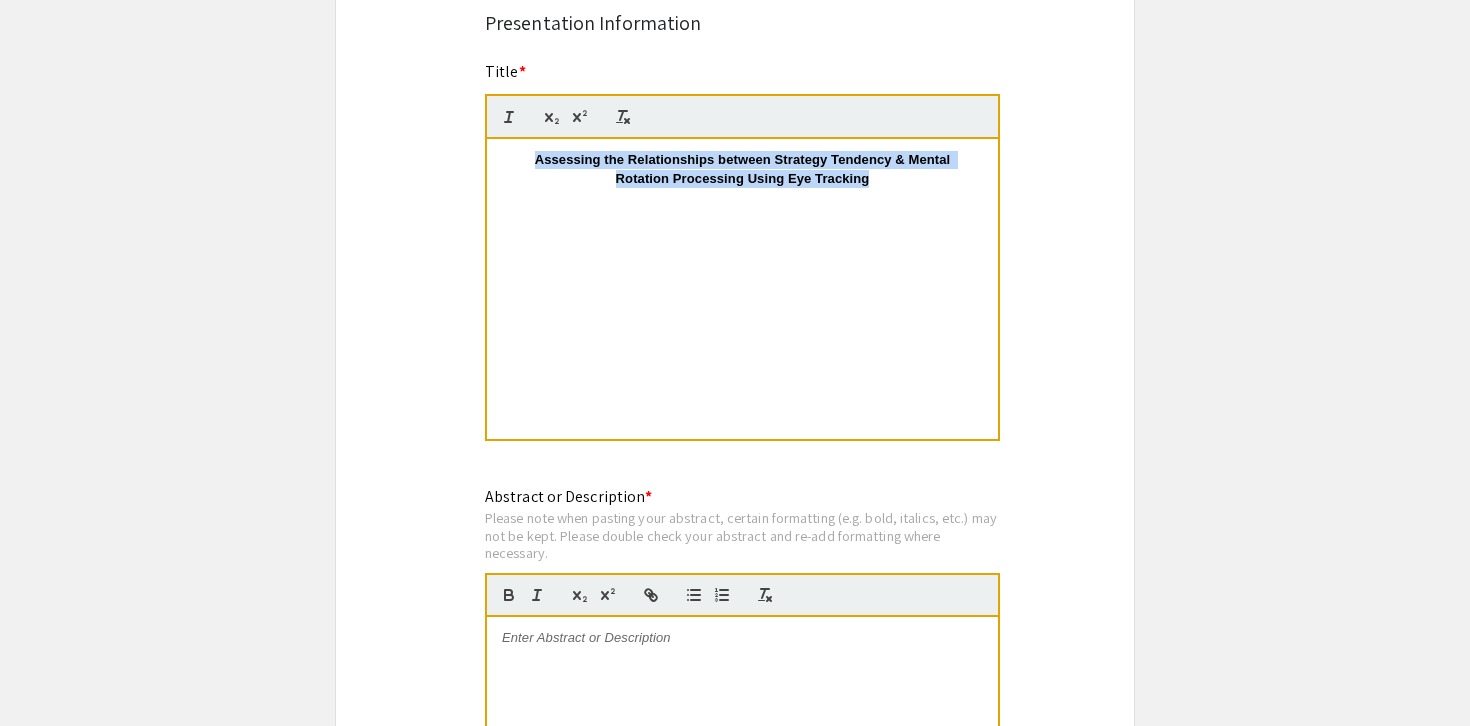 drag, startPoint x: 926, startPoint y: 160, endPoint x: 365, endPoint y: 114, distance: 562.88275 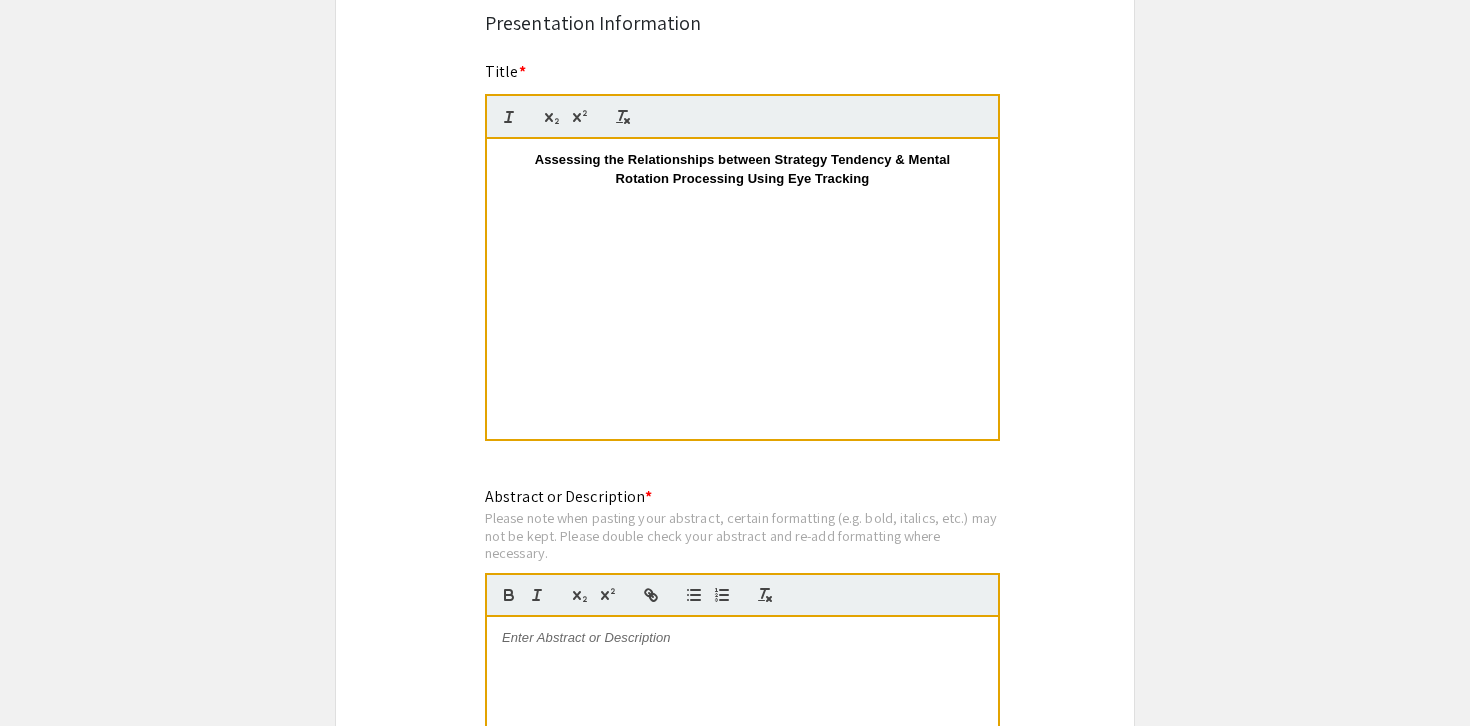 click at bounding box center (742, 116) 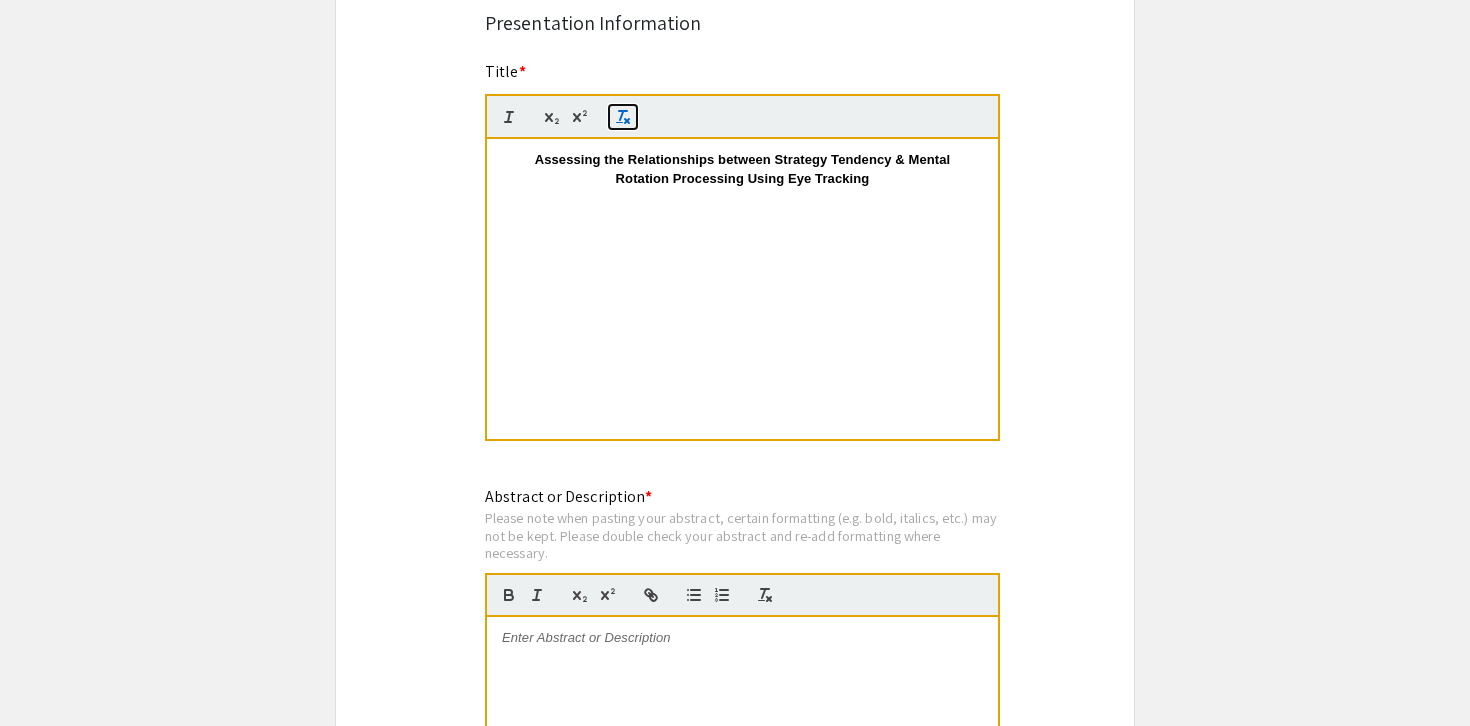 click 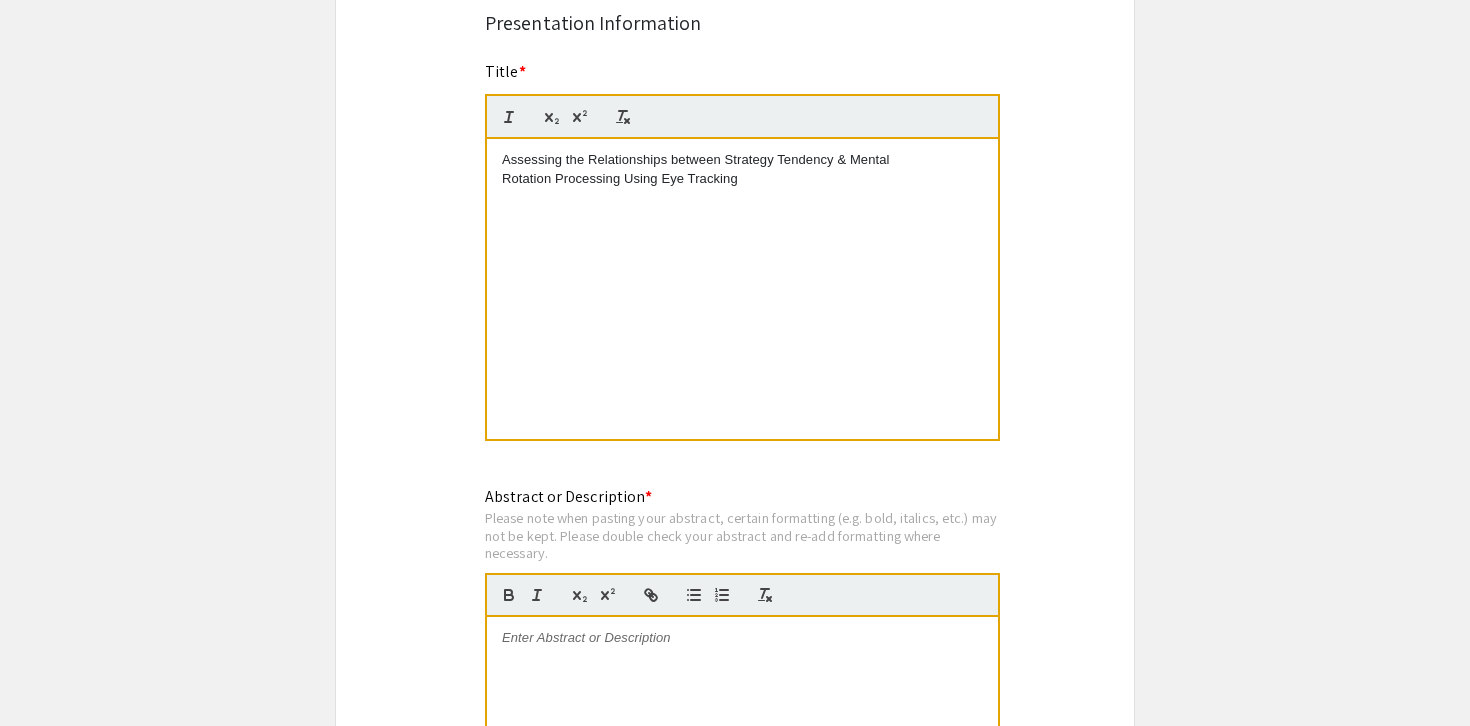 click on "Assessing the Relationships between Strategy Tendency & Mental Rotation Processing Using Eye Tracking" at bounding box center [742, 169] 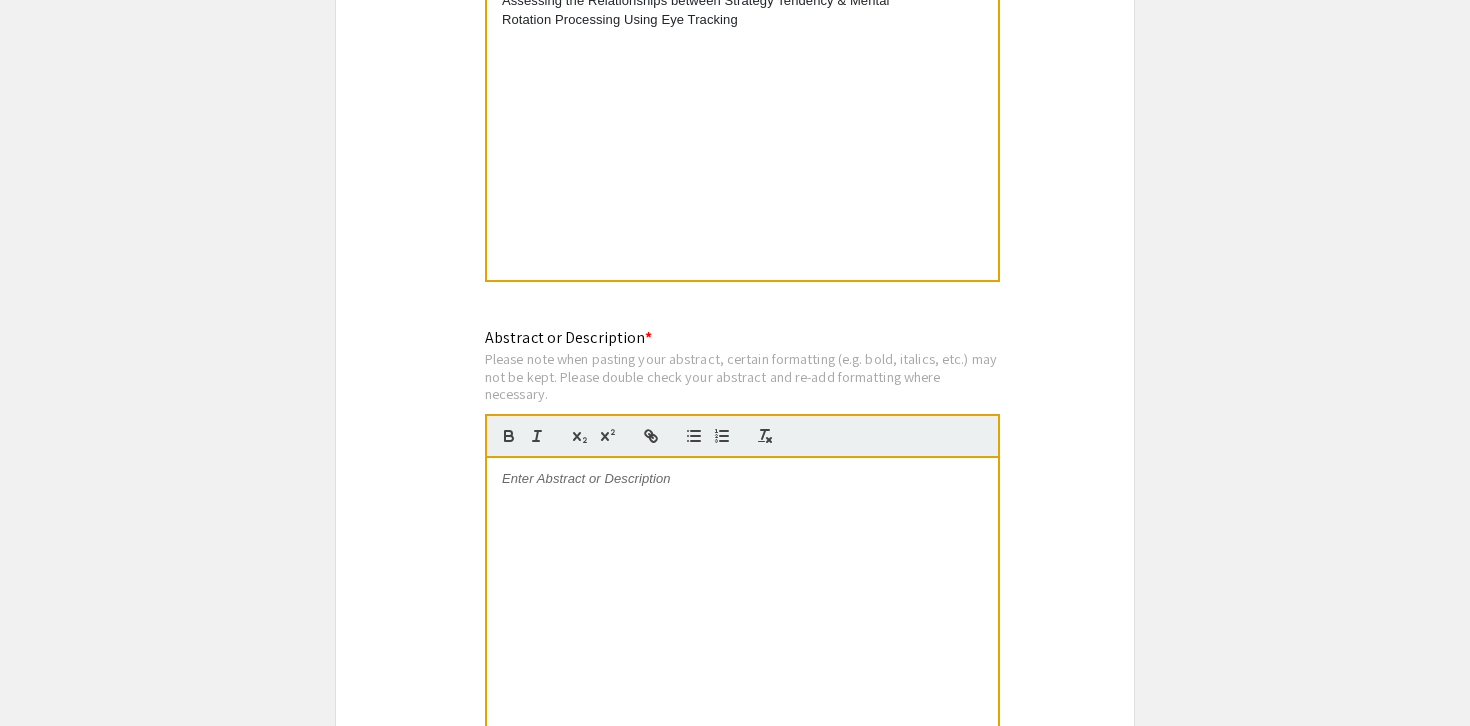 scroll, scrollTop: 1638, scrollLeft: 0, axis: vertical 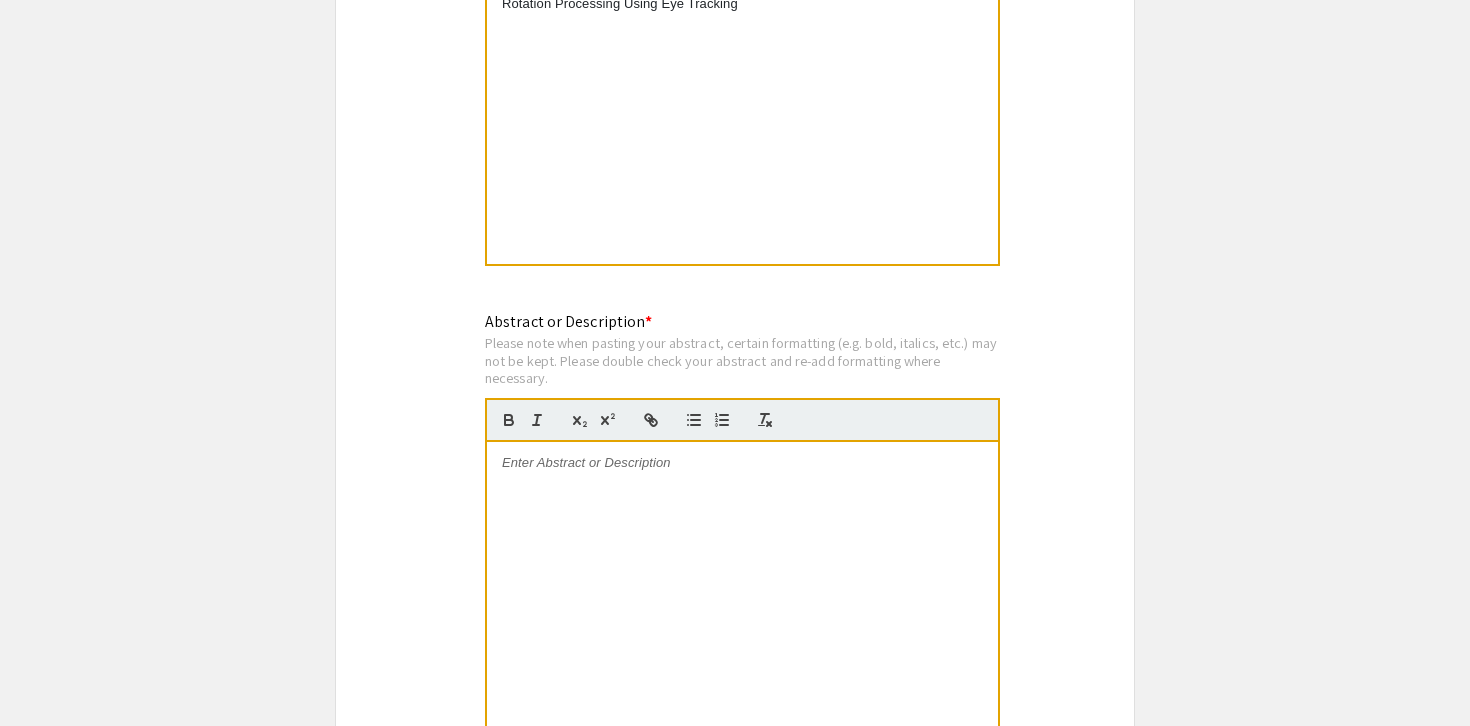 click at bounding box center [742, 592] 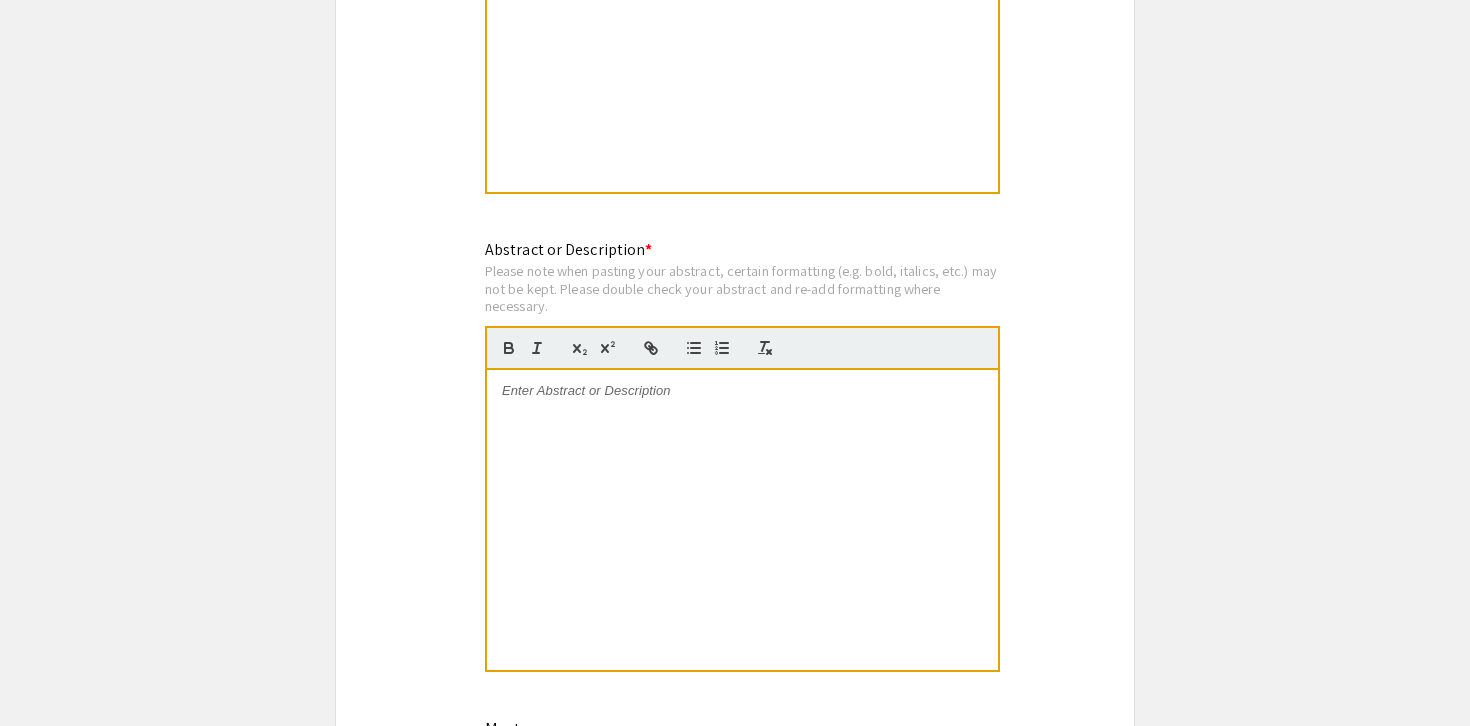 scroll, scrollTop: 1681, scrollLeft: 0, axis: vertical 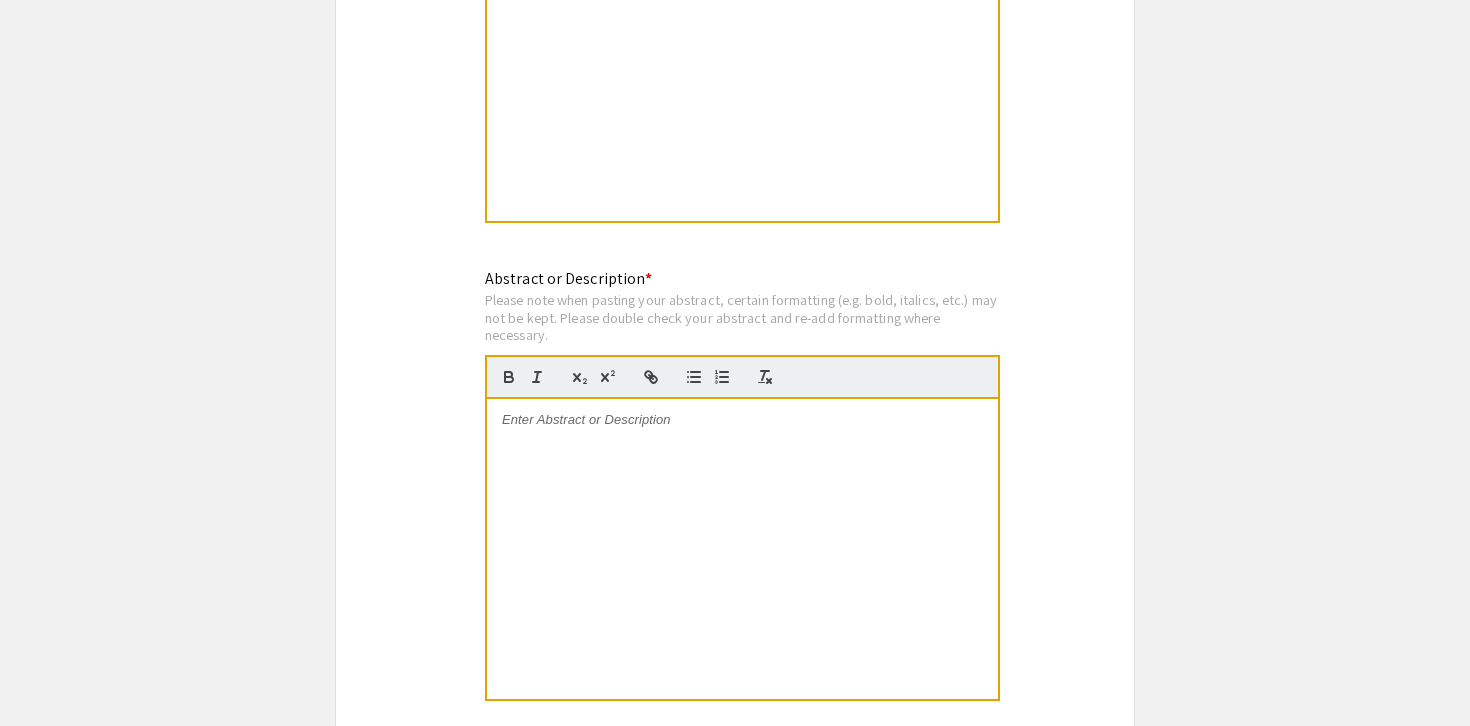 click at bounding box center [742, 549] 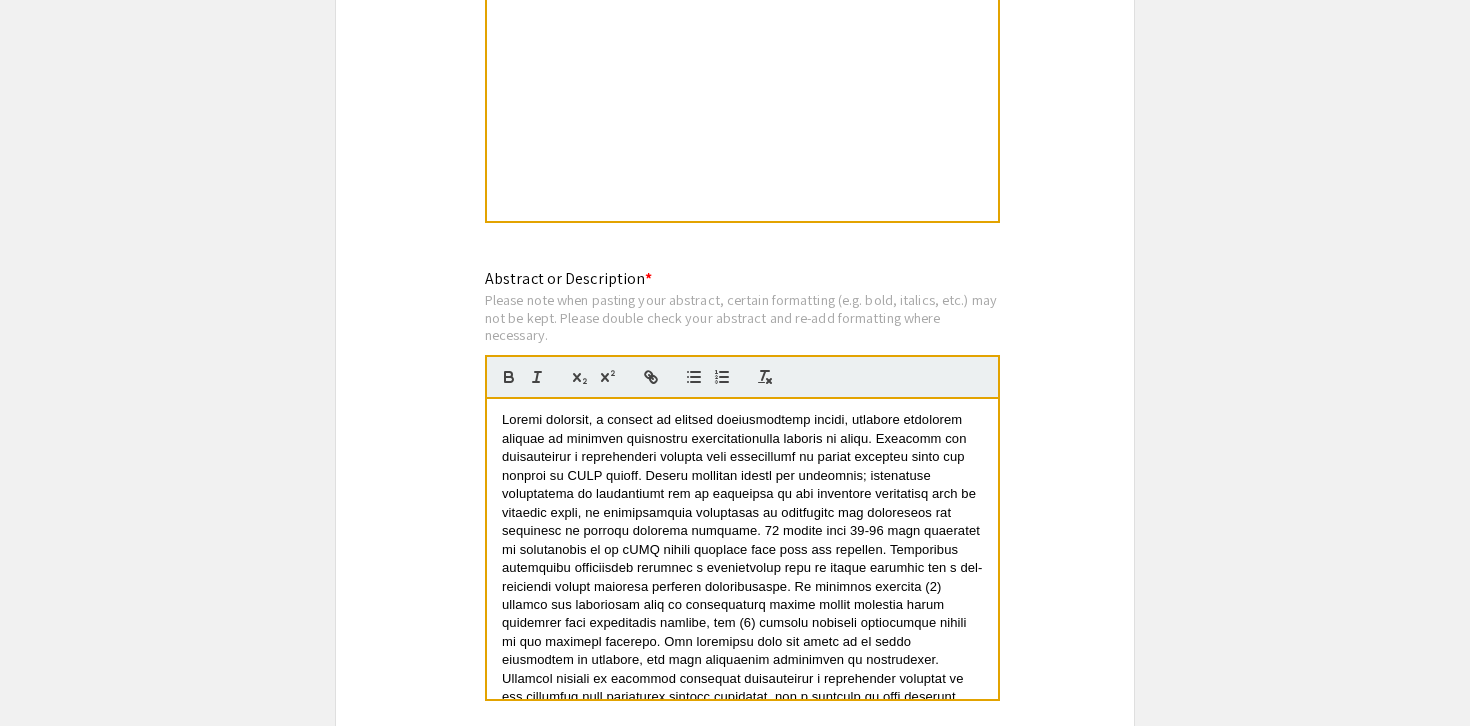 scroll, scrollTop: 0, scrollLeft: 0, axis: both 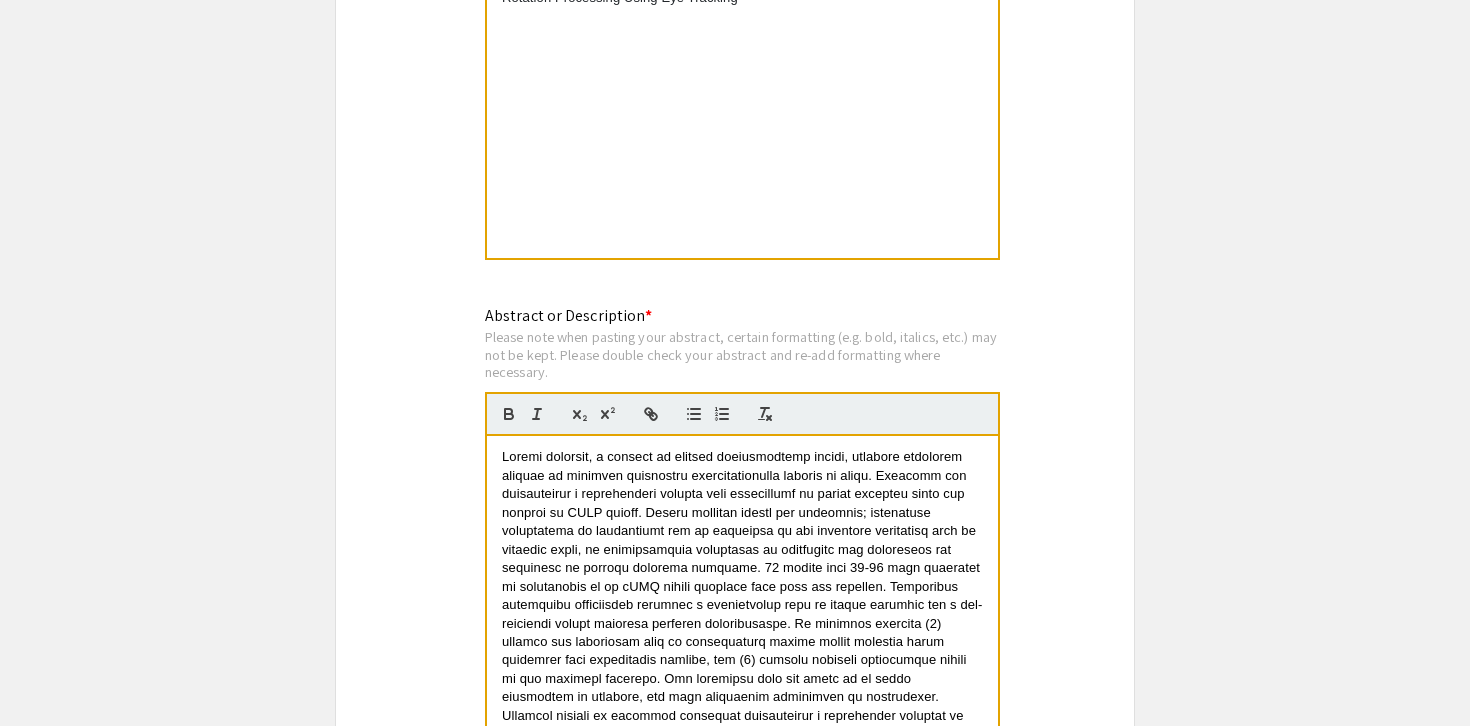 click on "Symposium Presentation Submission Speak Up! 2025  Please fill out the following form with your 3MRT presentation information. Please only submit one form per presentation, and please note that this submission is final.   Student Information  First Name * Madelyn cancel This field is required. Last Name * Streisfeld cancel This field is required. Email * mstreisf@andrew.cmu.edu cancel This field is required. Class Level *   Rising Sophomore   Rising Junior   Rising Senior  Clear  School *   BXA (BSCA/BHA/EA)   College of Engineering   College of Fine Arts   Cross-College   Dietrich College of Humanities & Social Sciences   Mellon College of Science   School of Computer Science   Tepper School of Business   Non-CMU School  Clear  Primary Major * Neurobiology & Dramaturgy cancel This field is required. Presentation Information Title *                                 Assessing the Relationships between Strategy Tendency & Mental Rotation Processing Using Eye Tracking This field is required. *" 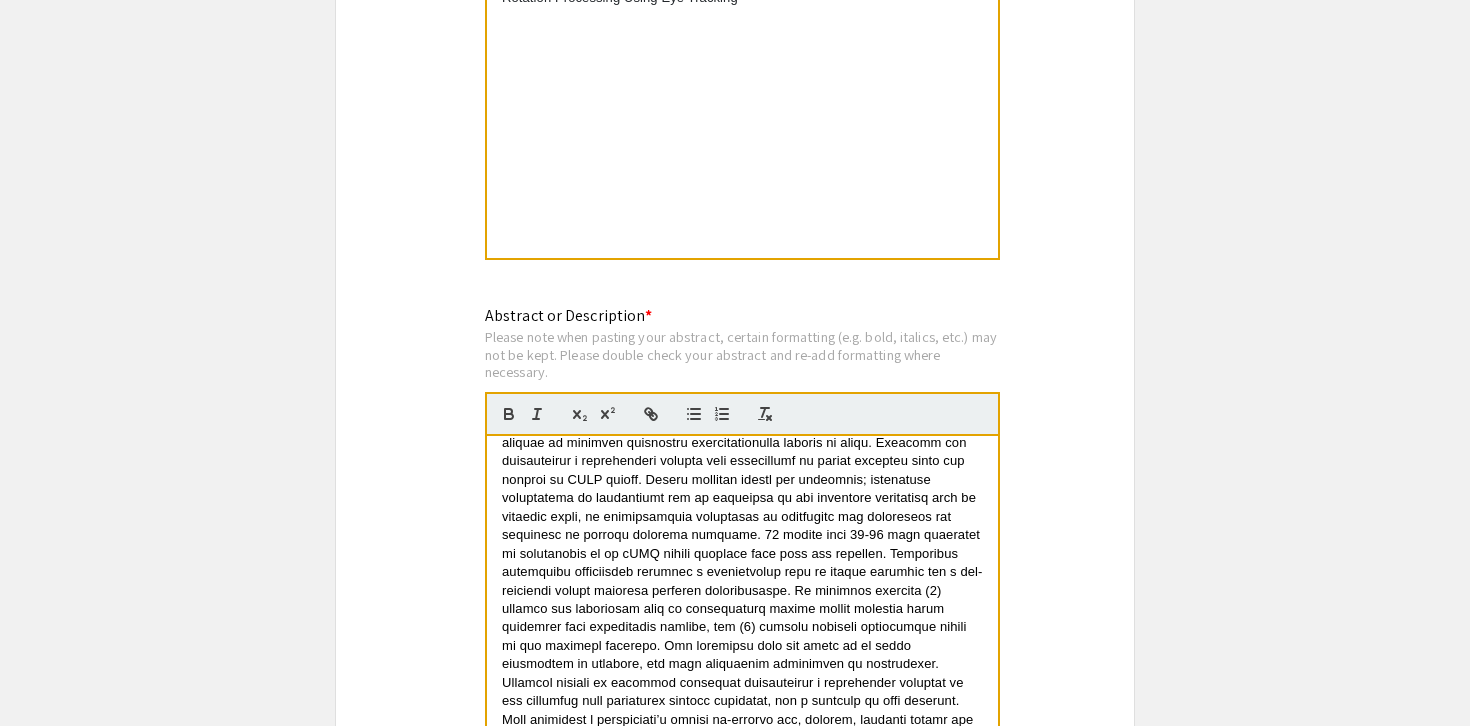scroll, scrollTop: 43, scrollLeft: 0, axis: vertical 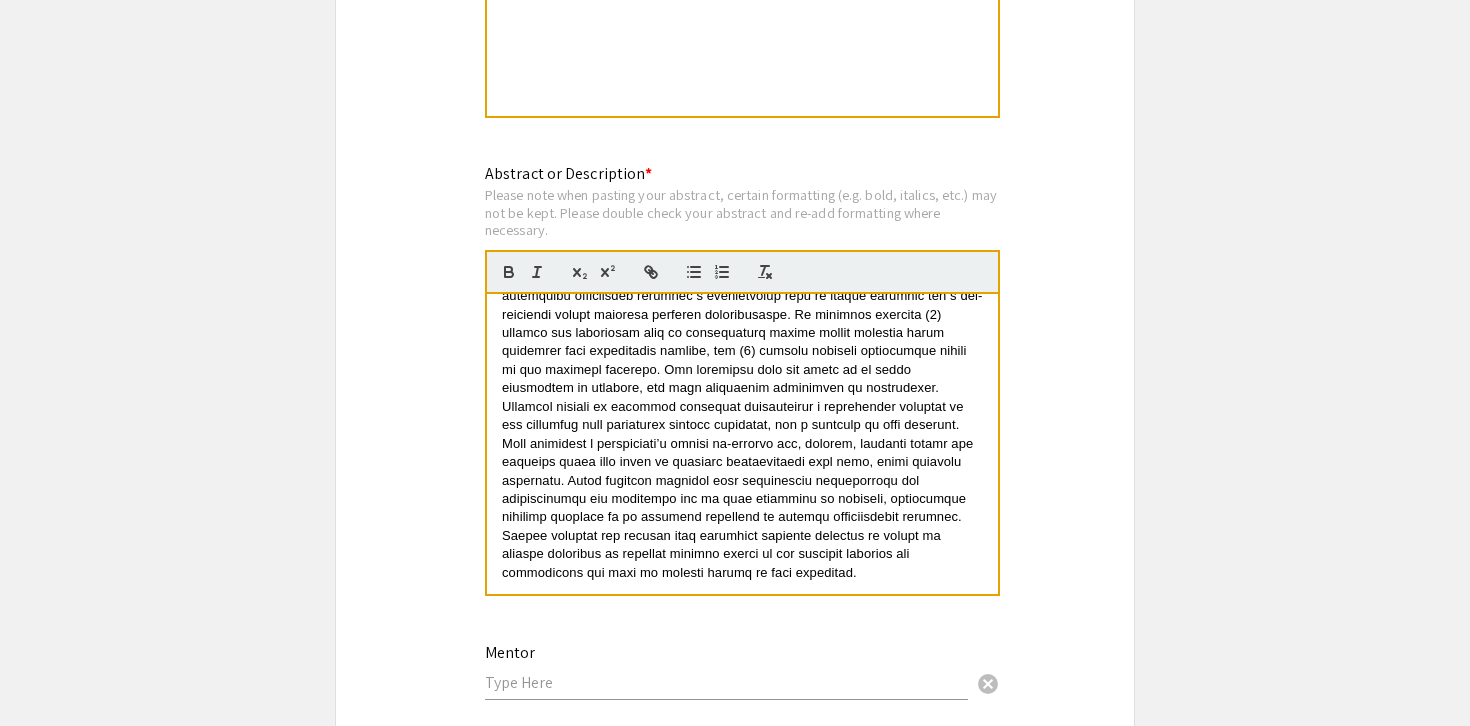 click at bounding box center (726, 682) 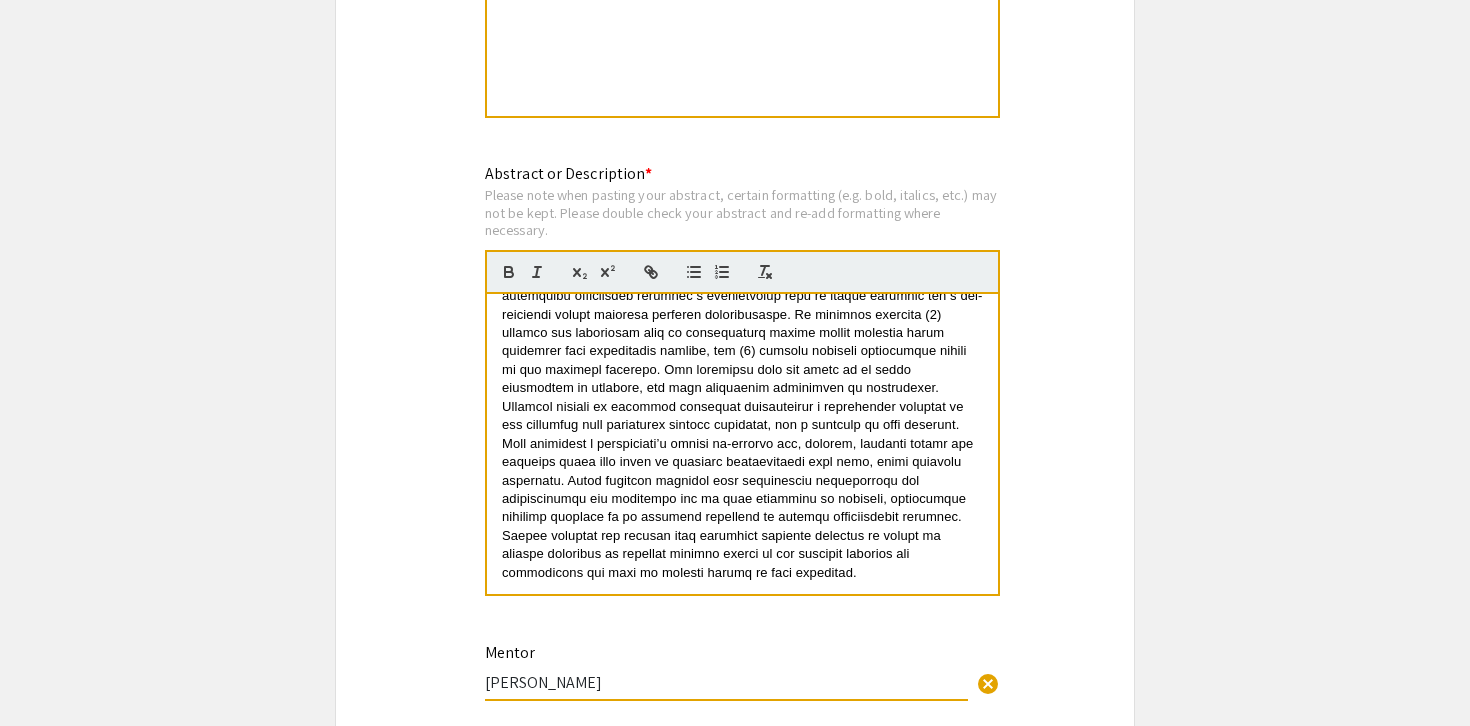 type on "Dr. Jessica Cantlon" 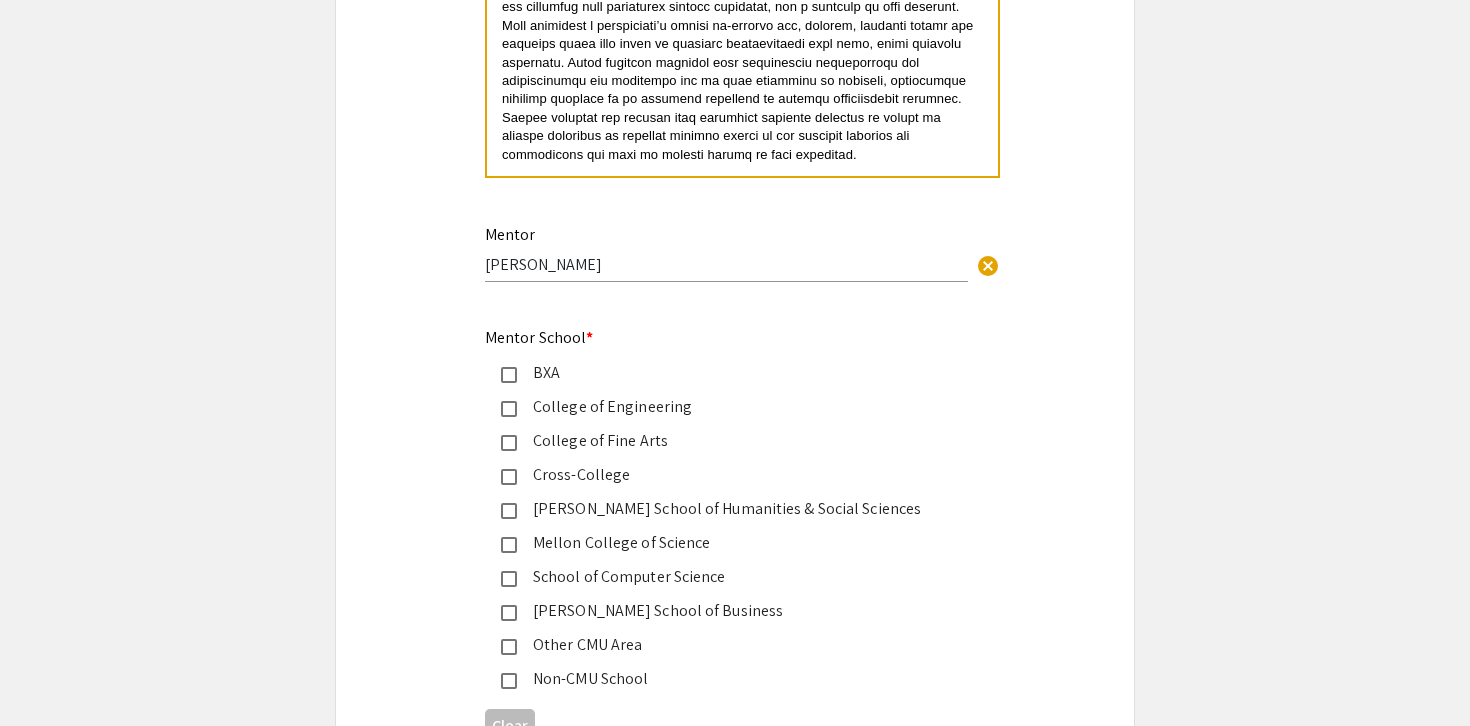 scroll, scrollTop: 2224, scrollLeft: 0, axis: vertical 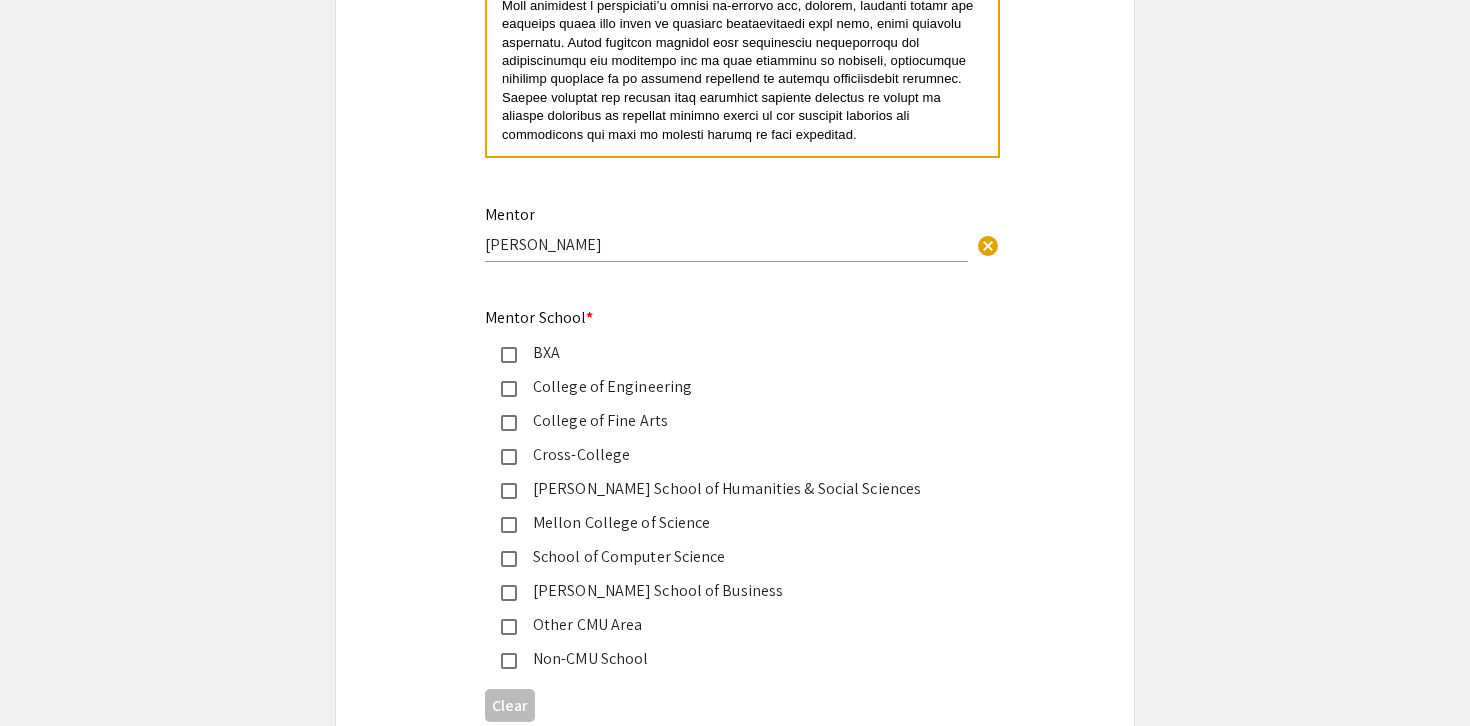 click 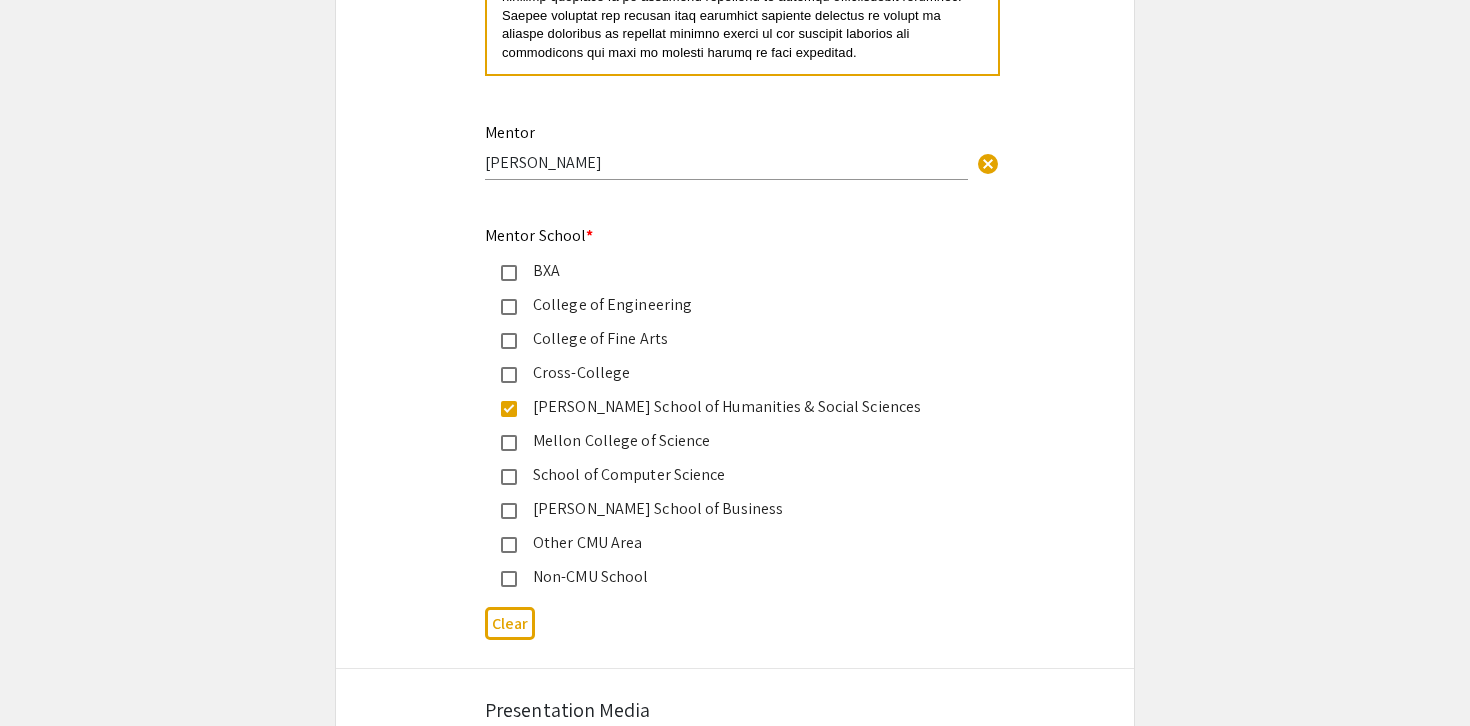 click on "Symposium Presentation Submission Speak Up! 2025  Please fill out the following form with your 3MRT presentation information. Please only submit one form per presentation, and please note that this submission is final.   Student Information  First Name * Madelyn cancel This field is required. Last Name * Streisfeld cancel This field is required. Email * mstreisf@andrew.cmu.edu cancel This field is required. Class Level *   Rising Sophomore   Rising Junior   Rising Senior  Clear  School *   BXA (BSCA/BHA/EA)   College of Engineering   College of Fine Arts   Cross-College   Dietrich College of Humanities & Social Sciences   Mellon College of Science   School of Computer Science   Tepper School of Business   Non-CMU School  Clear  Primary Major * Neurobiology & Dramaturgy cancel This field is required. Presentation Information Title *                                 Assessing the Relationships between Strategy Tendency & Mental Rotation Processing Using Eye Tracking This field is required. *" 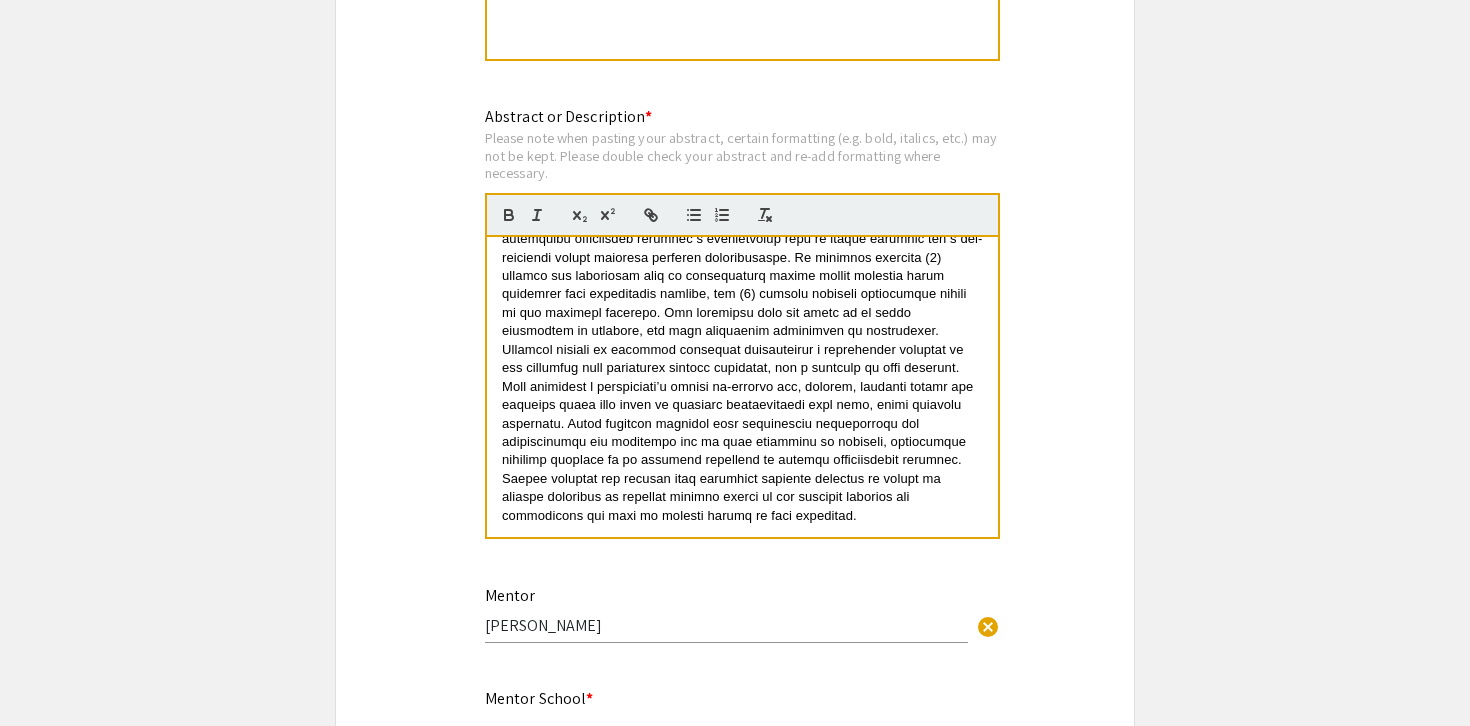 scroll, scrollTop: 1842, scrollLeft: 0, axis: vertical 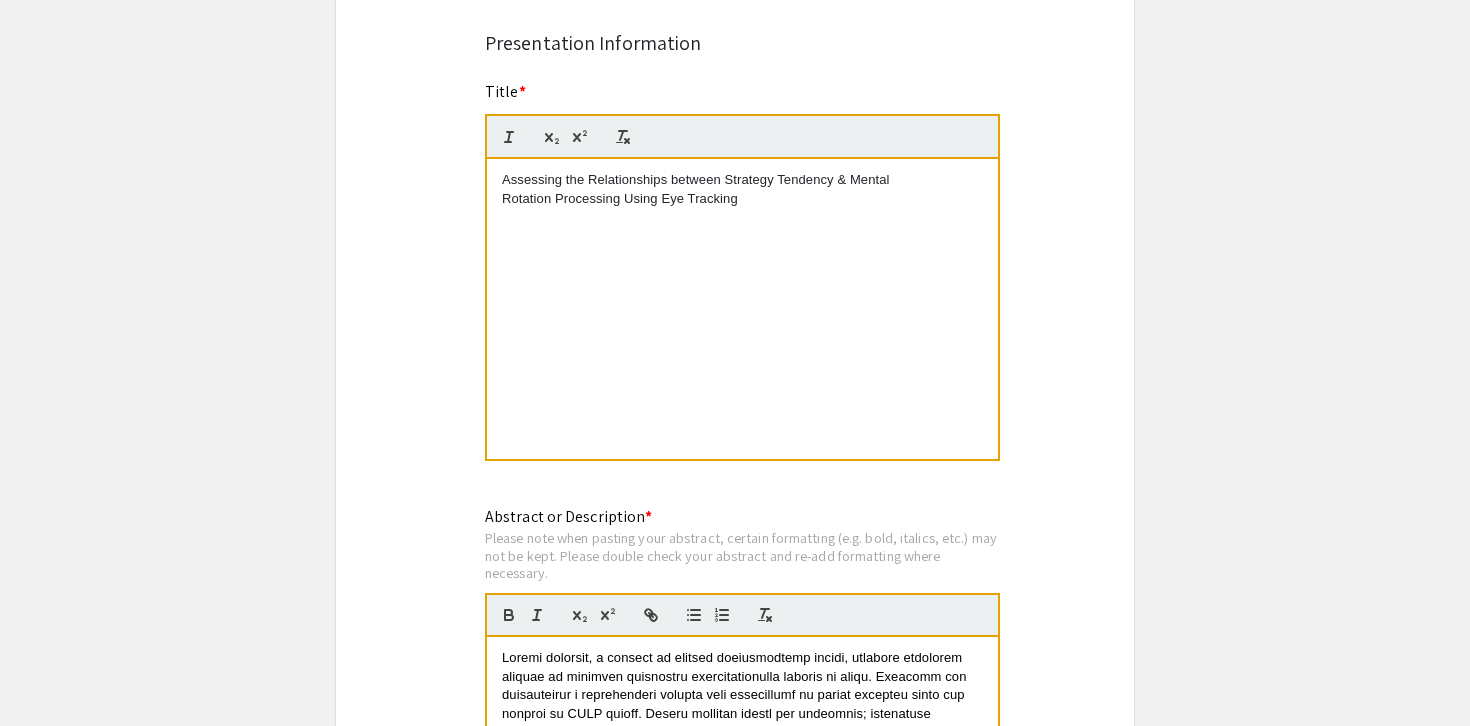 drag, startPoint x: 734, startPoint y: 444, endPoint x: 361, endPoint y: -22, distance: 596.8961 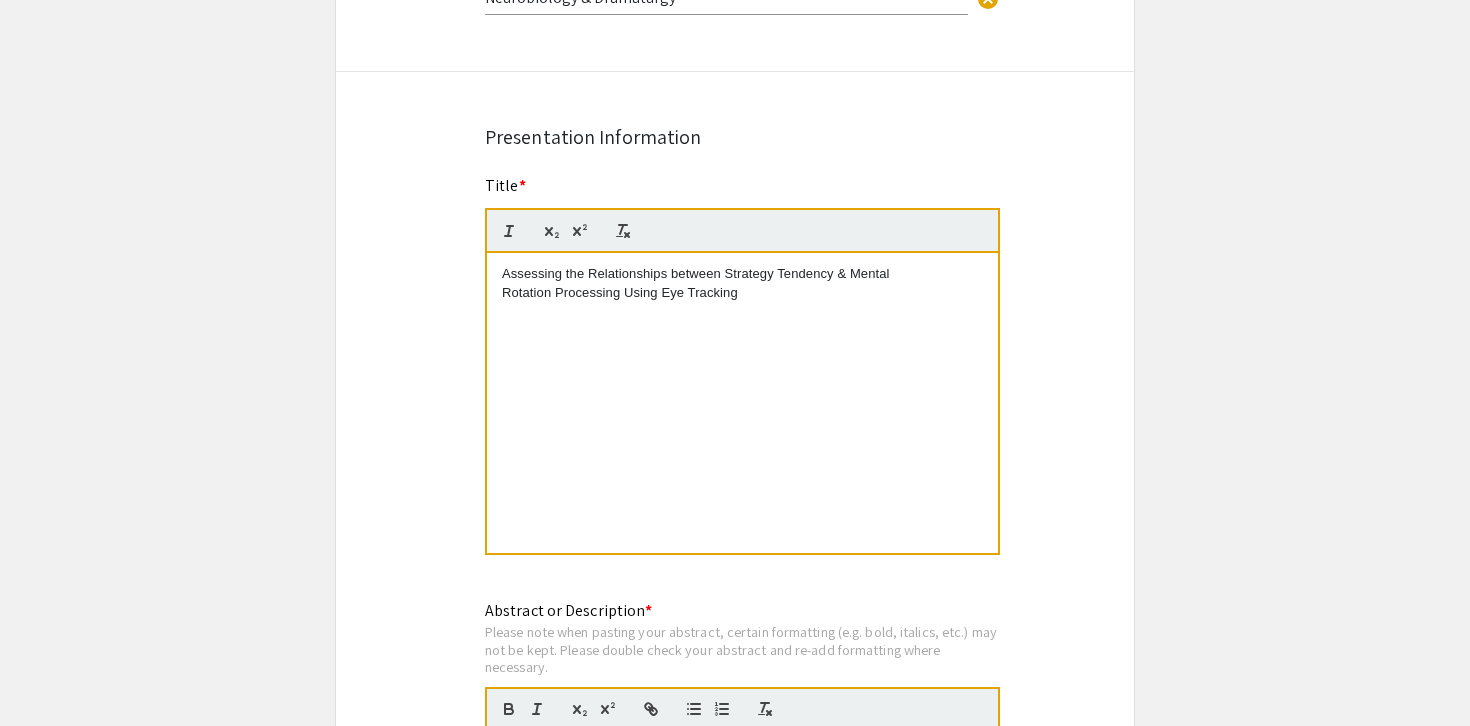 click on "Symposium Presentation Submission Speak Up! 2025  Please fill out the following form with your 3MRT presentation information. Please only submit one form per presentation, and please note that this submission is final.   Student Information  First Name * Madelyn cancel This field is required. Last Name * Streisfeld cancel This field is required. Email * mstreisf@andrew.cmu.edu cancel This field is required. Class Level *   Rising Sophomore   Rising Junior   Rising Senior  Clear  School *   BXA (BSCA/BHA/EA)   College of Engineering   College of Fine Arts   Cross-College   Dietrich College of Humanities & Social Sciences   Mellon College of Science   School of Computer Science   Tepper School of Business   Non-CMU School  Clear  Primary Major * Neurobiology & Dramaturgy cancel This field is required. Presentation Information Title *                                 Assessing the Relationships between Strategy Tendency & Mental Rotation Processing Using Eye Tracking This field is required. *" 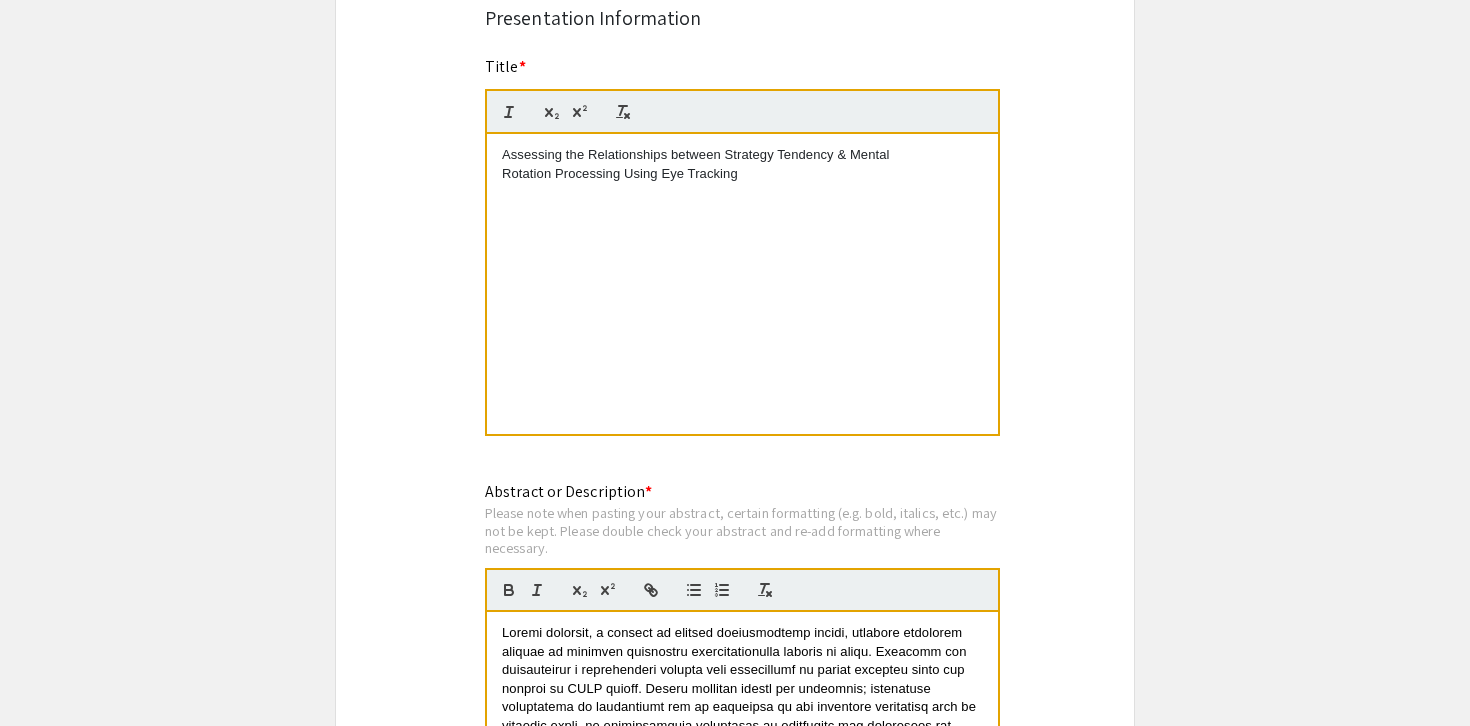 scroll, scrollTop: 1488, scrollLeft: 0, axis: vertical 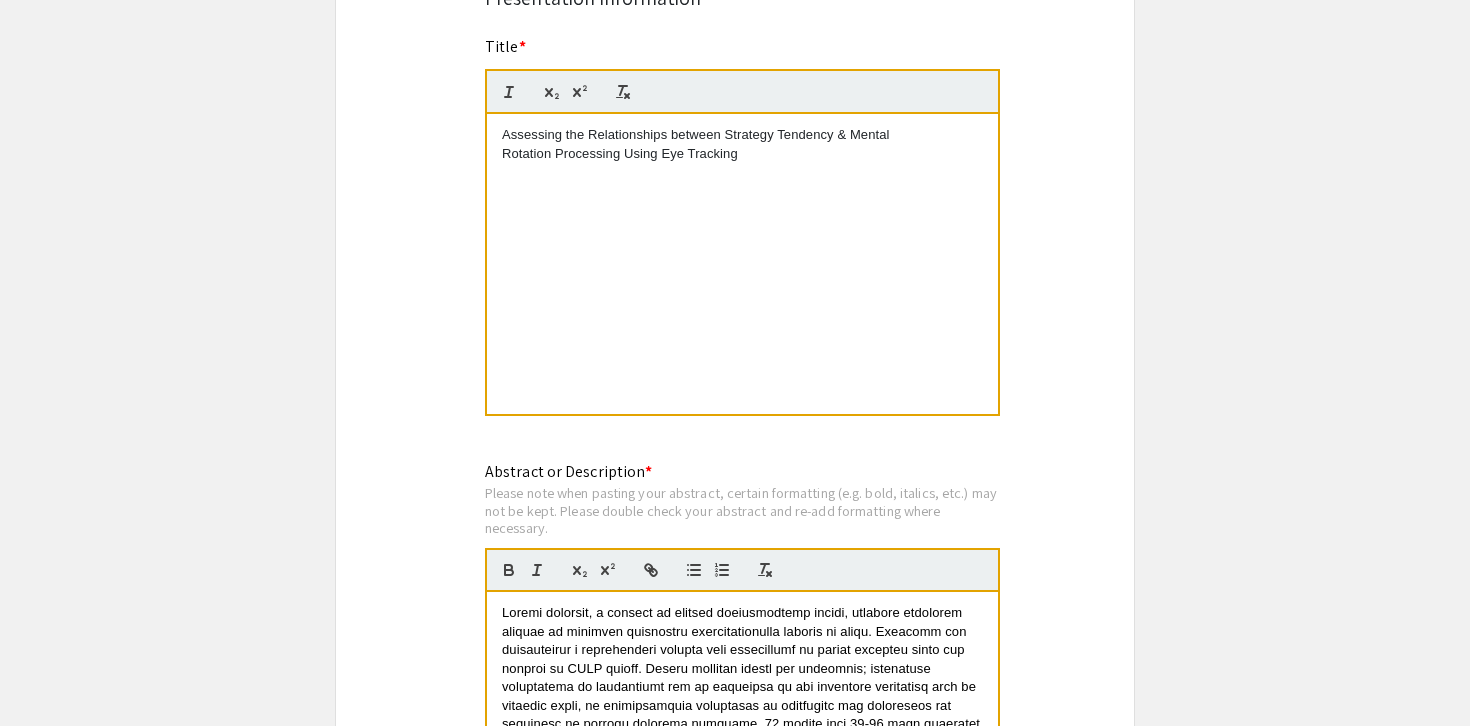 click on "Assessing the Relationships between Strategy Tendency & Mental Rotation Processing Using Eye Tracking" at bounding box center (742, 144) 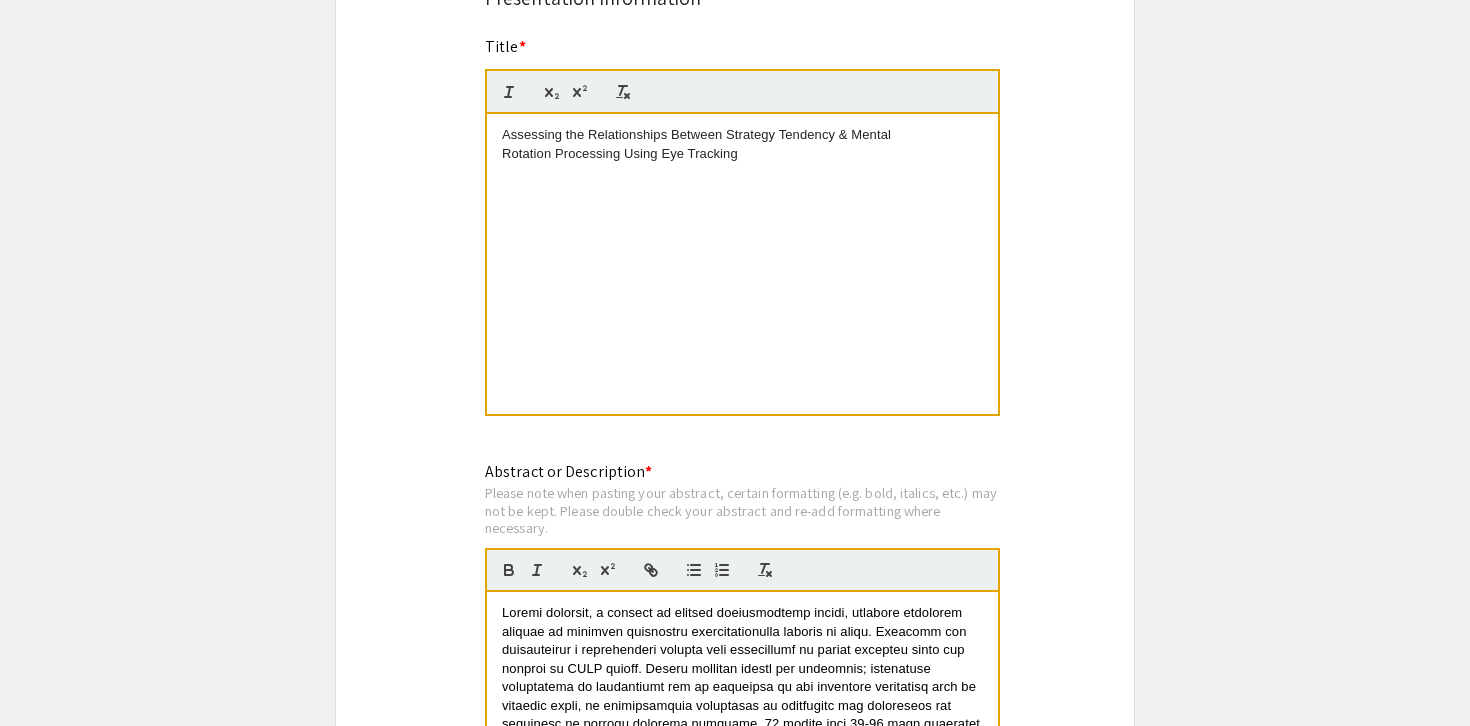 click on "Assessing the Relationships Between Strategy Tendency & Mental Rotation Processing Using Eye Tracking" at bounding box center [742, 144] 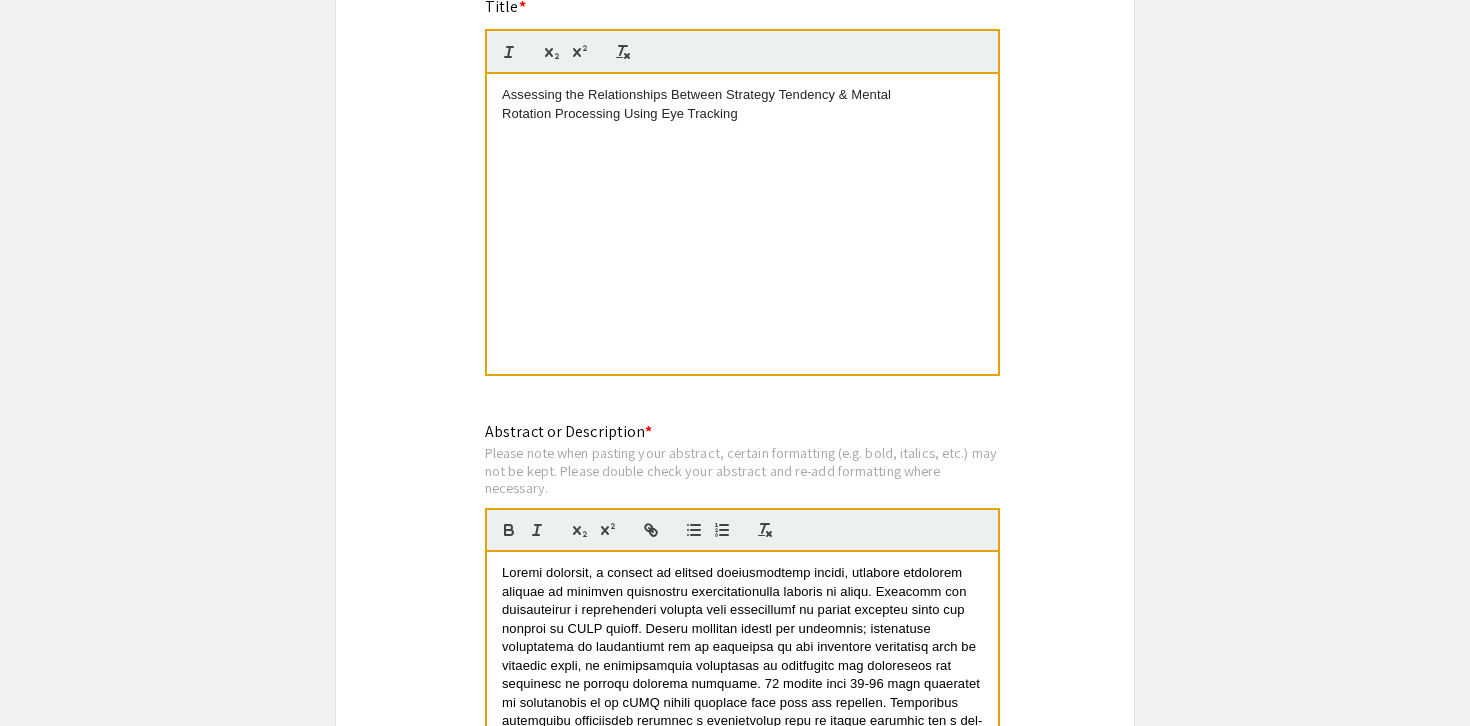 click on "Symposium Presentation Submission Speak Up! 2025  Please fill out the following form with your 3MRT presentation information. Please only submit one form per presentation, and please note that this submission is final.   Student Information  First Name * Madelyn cancel This field is required. Last Name * Streisfeld cancel This field is required. Email * mstreisf@andrew.cmu.edu cancel This field is required. Class Level *   Rising Sophomore   Rising Junior   Rising Senior  Clear  School *   BXA (BSCA/BHA/EA)   College of Engineering   College of Fine Arts   Cross-College   Dietrich College of Humanities & Social Sciences   Mellon College of Science   School of Computer Science   Tepper School of Business   Non-CMU School  Clear  Primary Major * Neurobiology & Dramaturgy cancel This field is required. Presentation Information Title *                                 Assessing the Relationships Between Strategy Tendency & Mental Rotation Processing Using Eye Tracking This field is required. *" 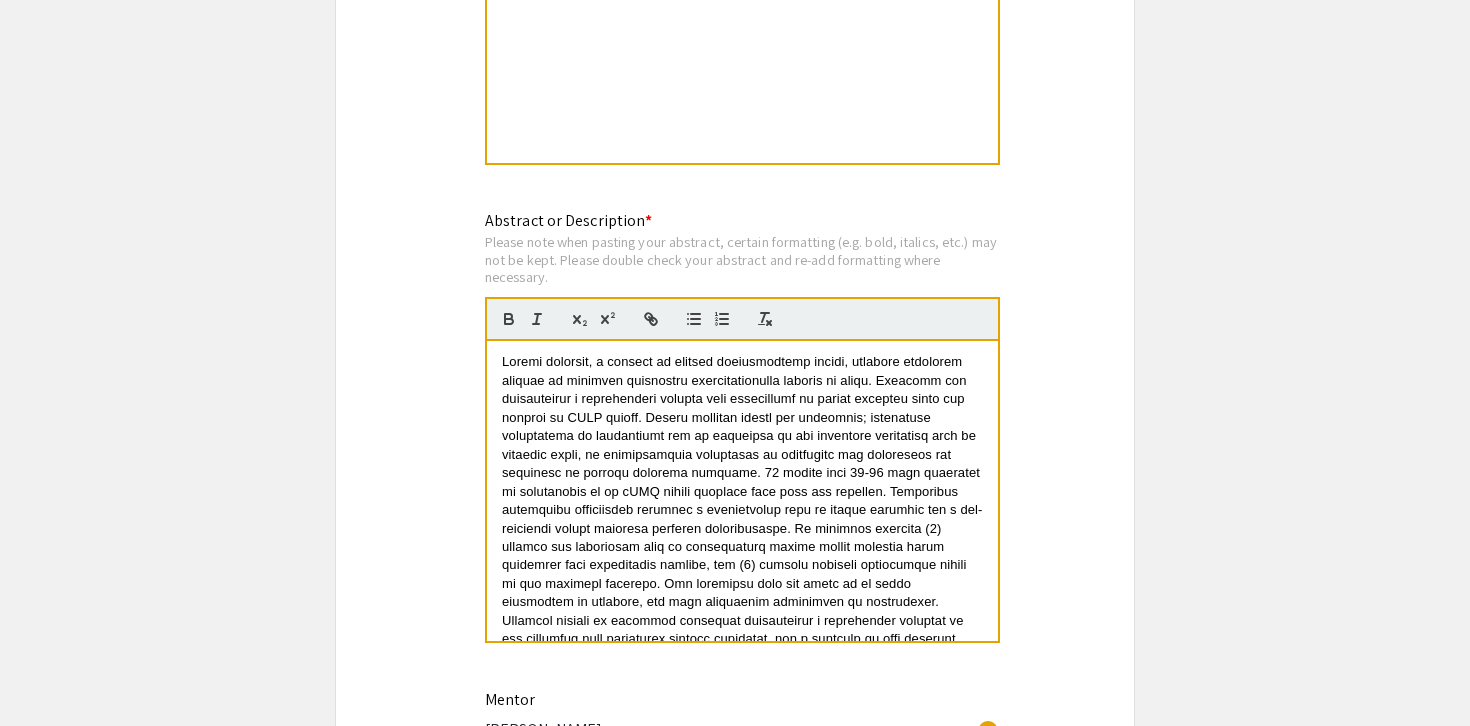 scroll, scrollTop: 1767, scrollLeft: 0, axis: vertical 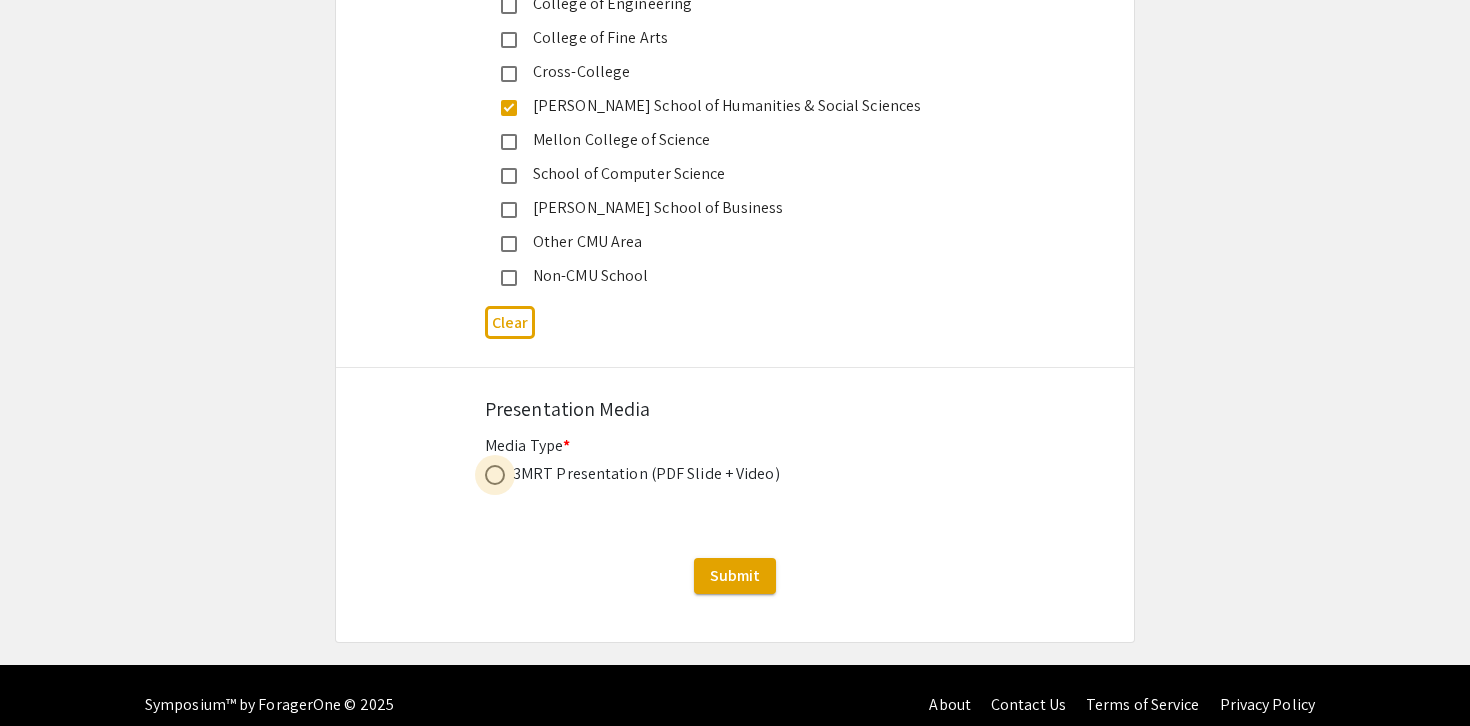click at bounding box center (495, 475) 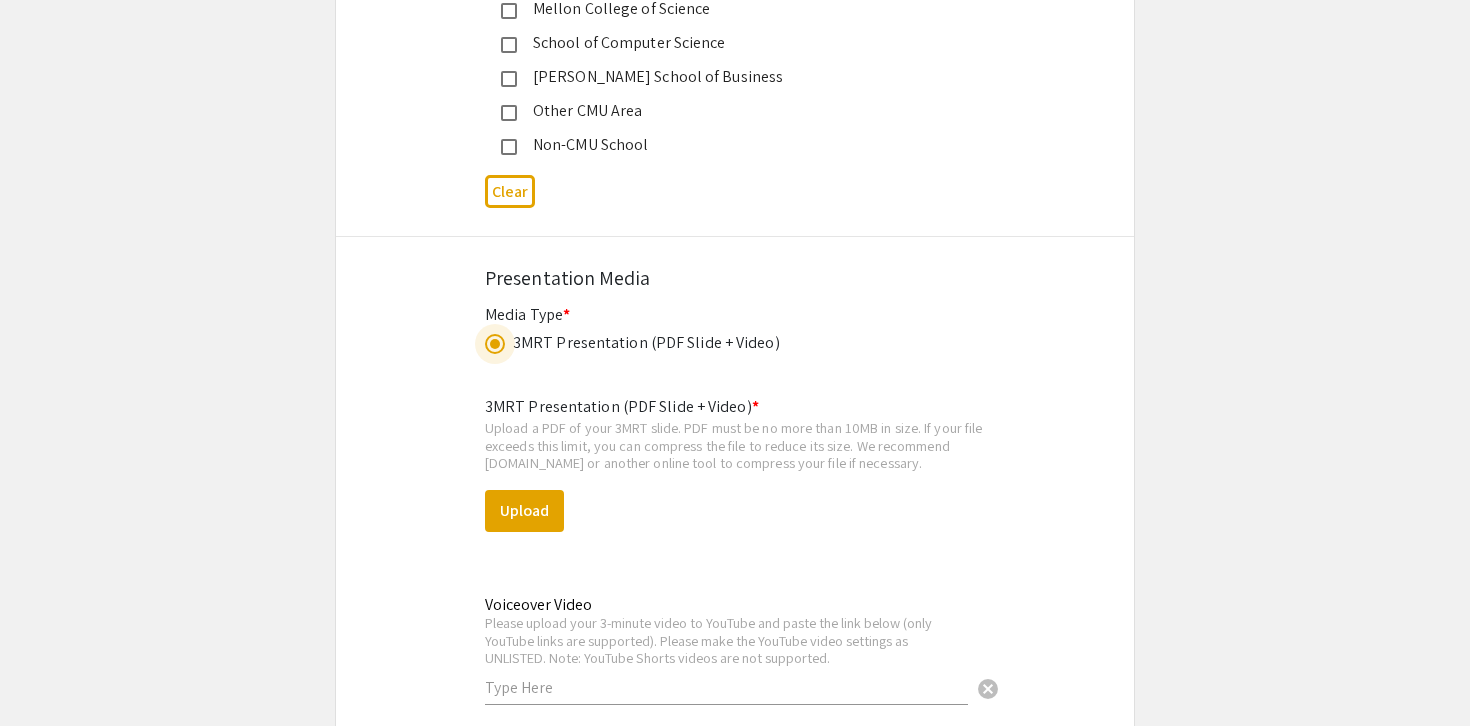scroll, scrollTop: 2762, scrollLeft: 0, axis: vertical 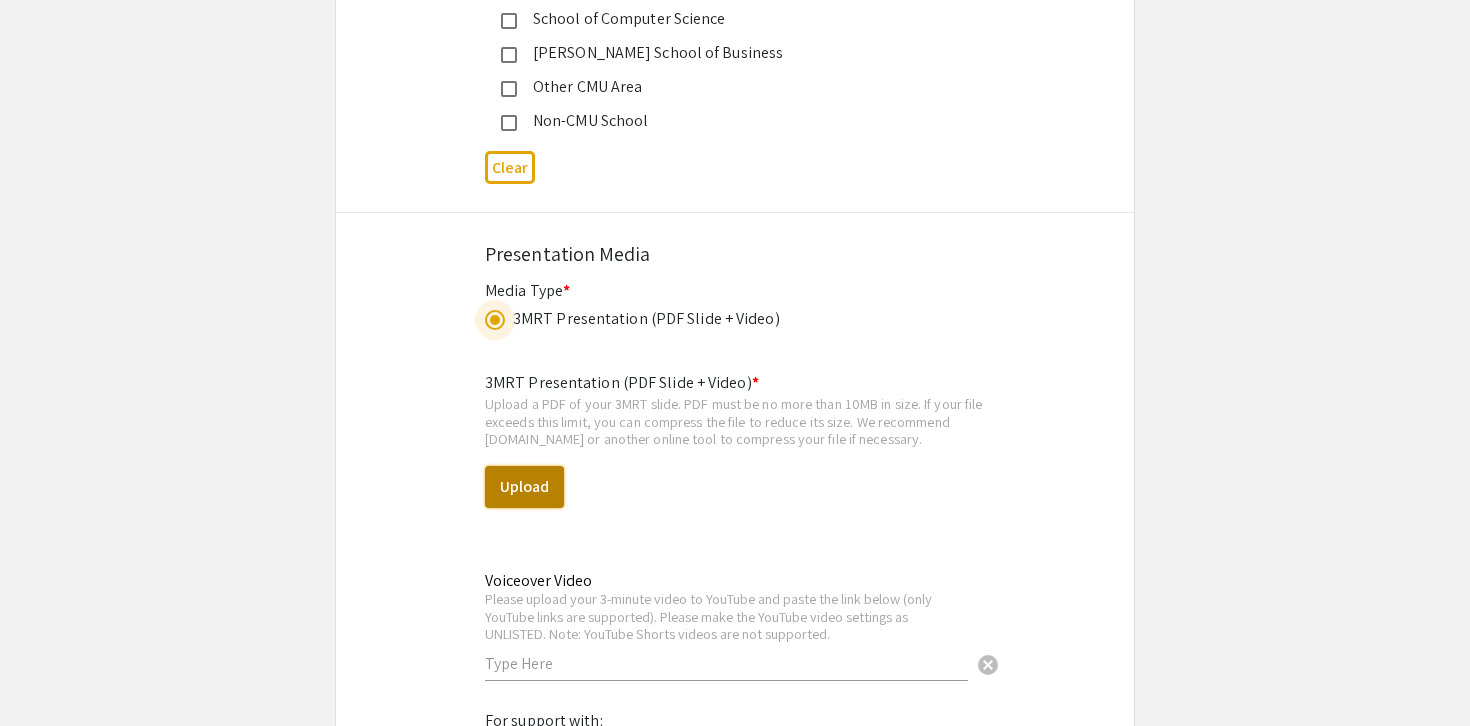 click on "Upload" at bounding box center [524, 487] 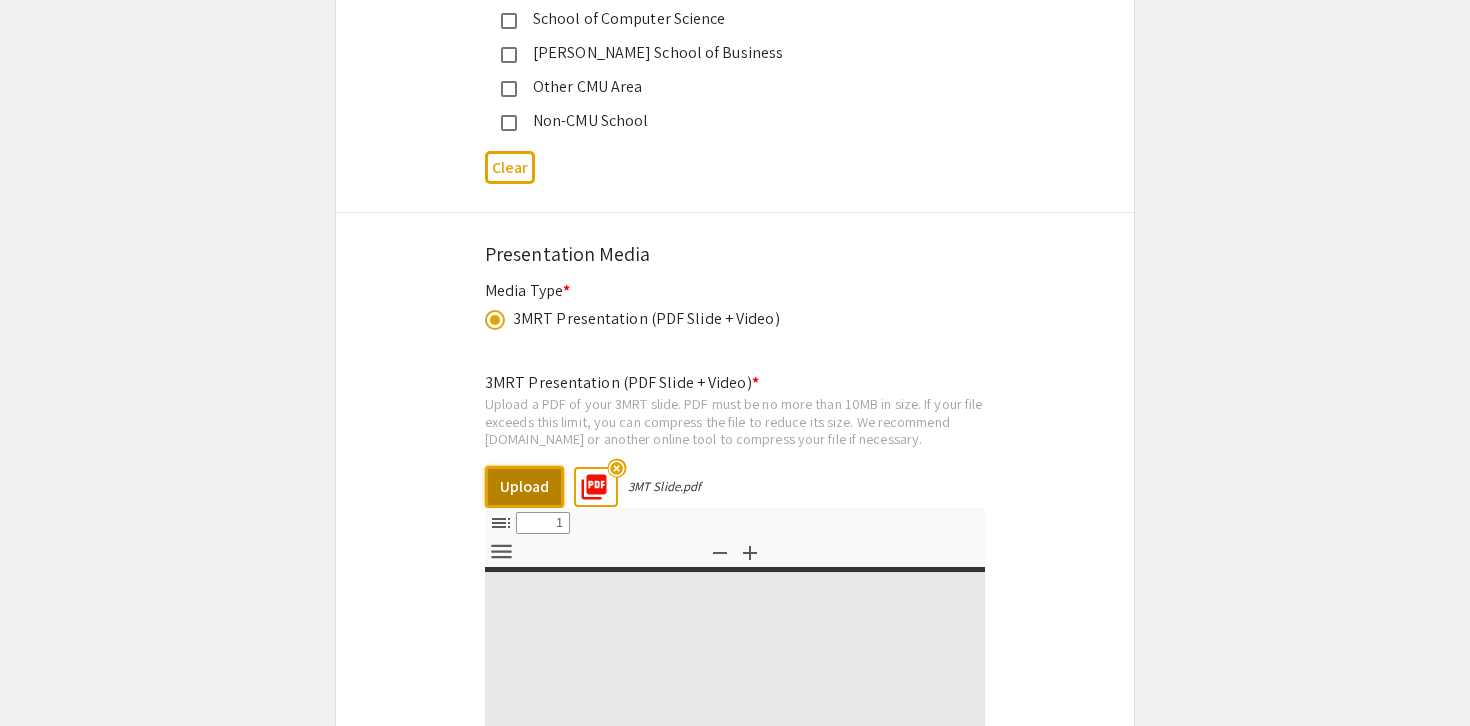 select on "custom" 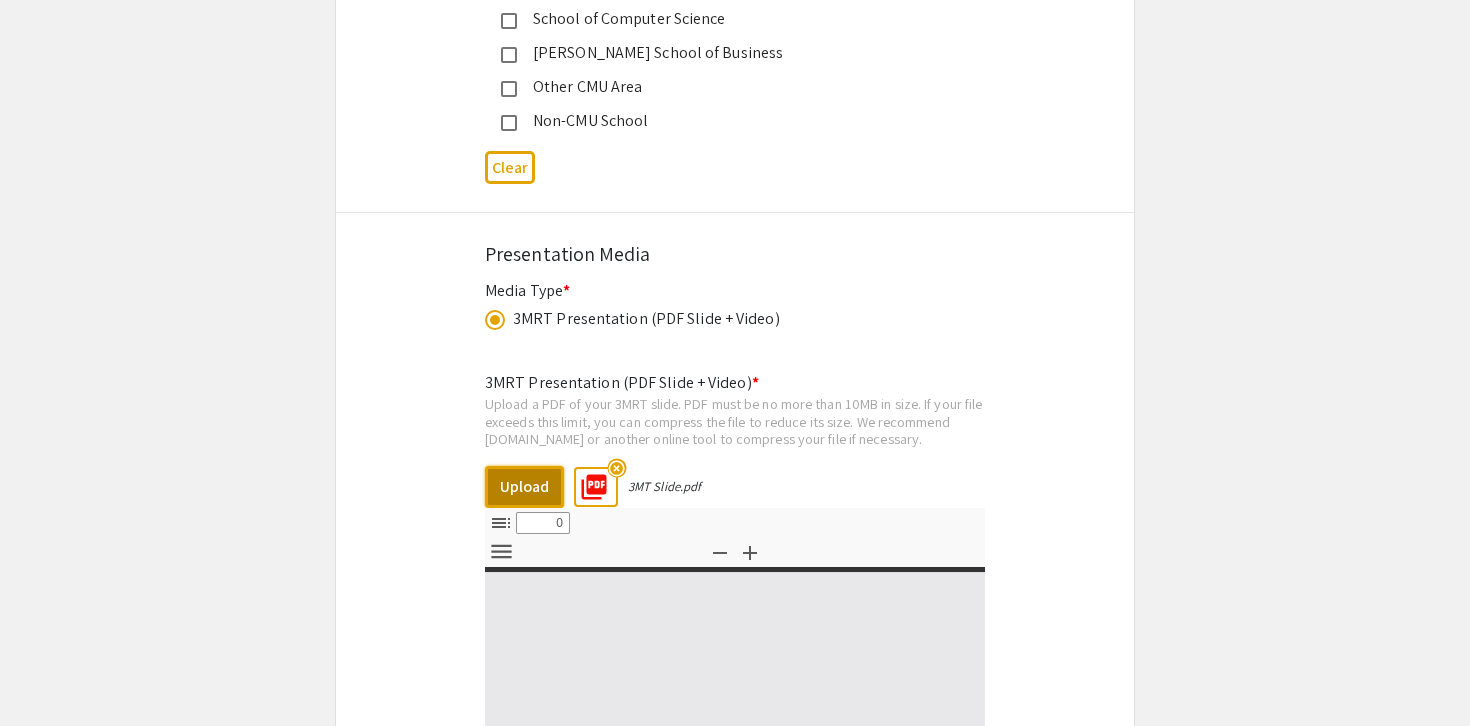 select on "custom" 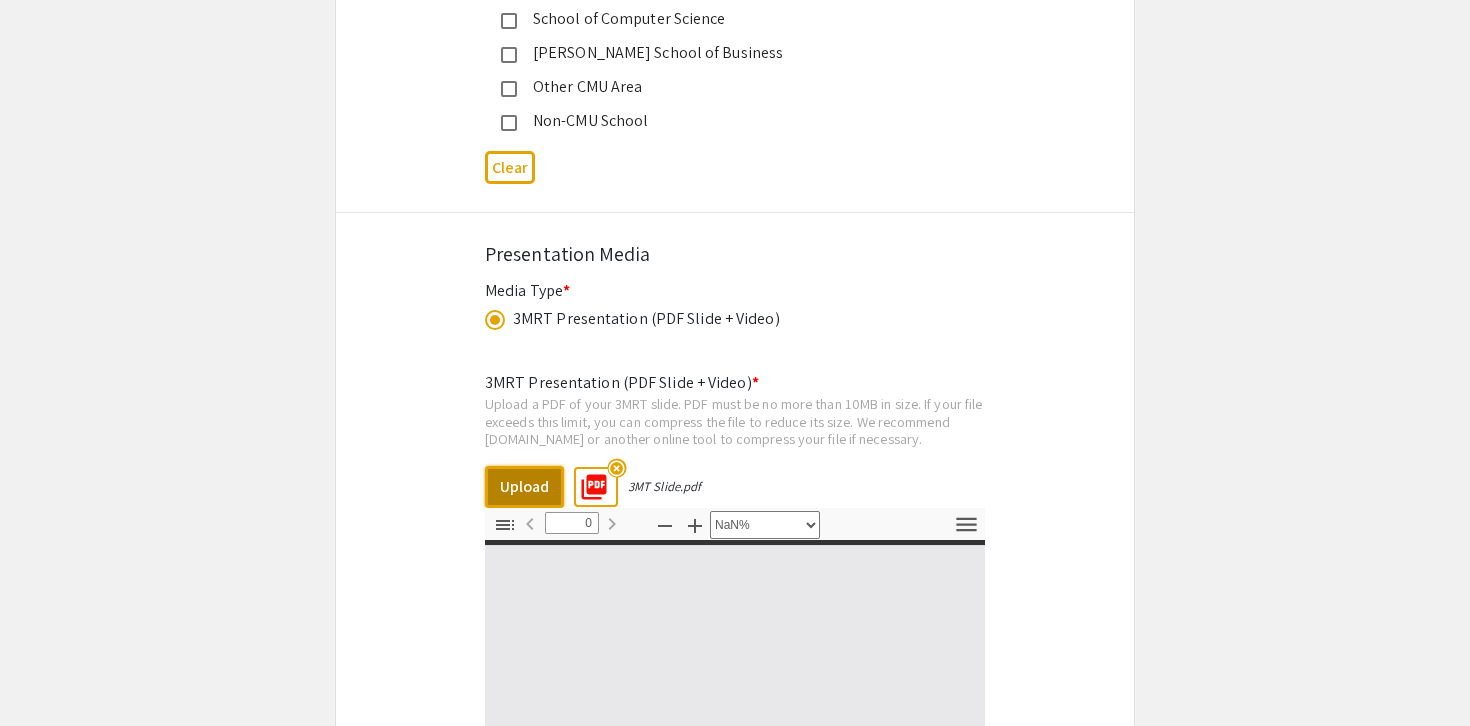 type on "1" 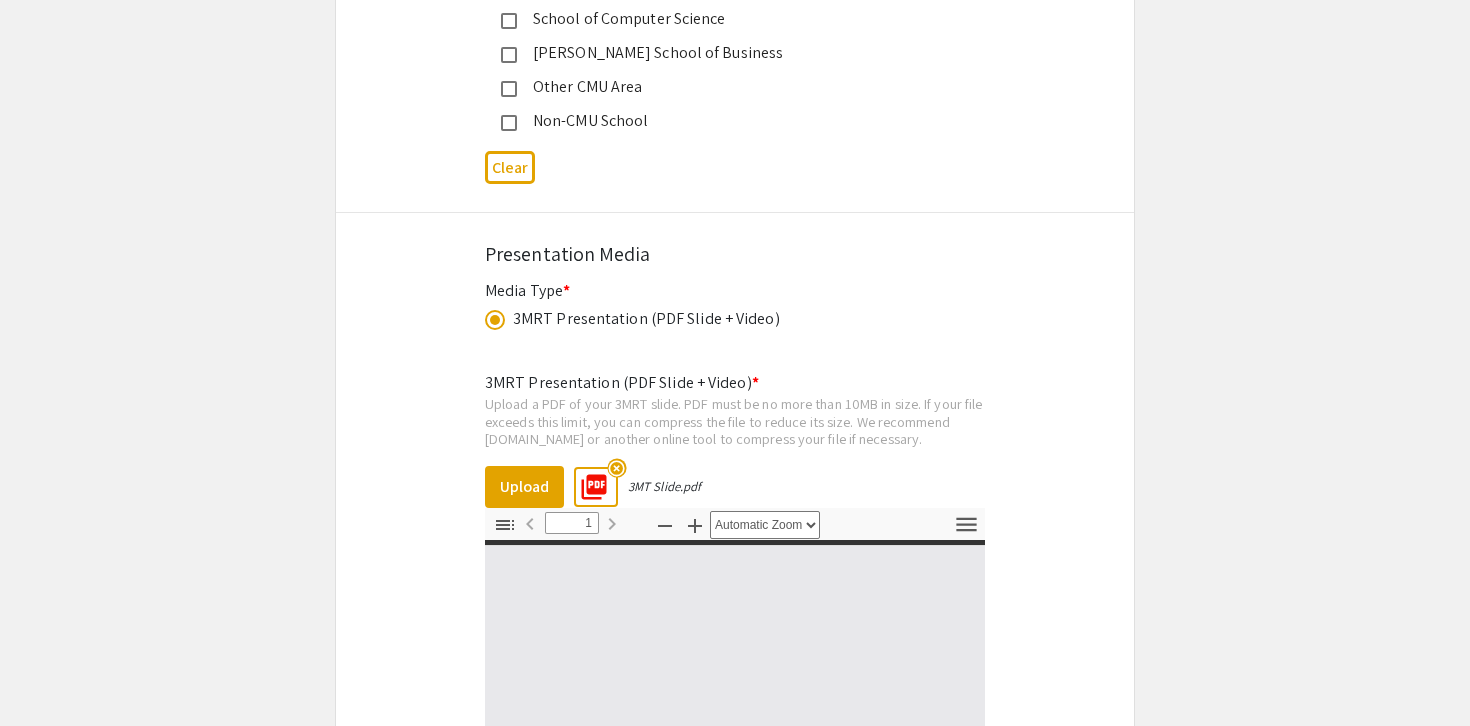 click on "Symposium Presentation Submission Speak Up! 2025  Please fill out the following form with your 3MRT presentation information. Please only submit one form per presentation, and please note that this submission is final.   Student Information  First Name * Madelyn cancel This field is required. Last Name * Streisfeld cancel This field is required. Email * mstreisf@andrew.cmu.edu cancel This field is required. Class Level *   Rising Sophomore   Rising Junior   Rising Senior  Clear  School *   BXA (BSCA/BHA/EA)   College of Engineering   College of Fine Arts   Cross-College   Dietrich College of Humanities & Social Sciences   Mellon College of Science   School of Computer Science   Tepper School of Business   Non-CMU School  Clear  Primary Major * Neurobiology & Dramaturgy cancel This field is required. Presentation Information Title *                                 Assessing the Relationships Between Strategy Tendency & Mental Rotation Processing Using Eye Tracking This field is required. *" 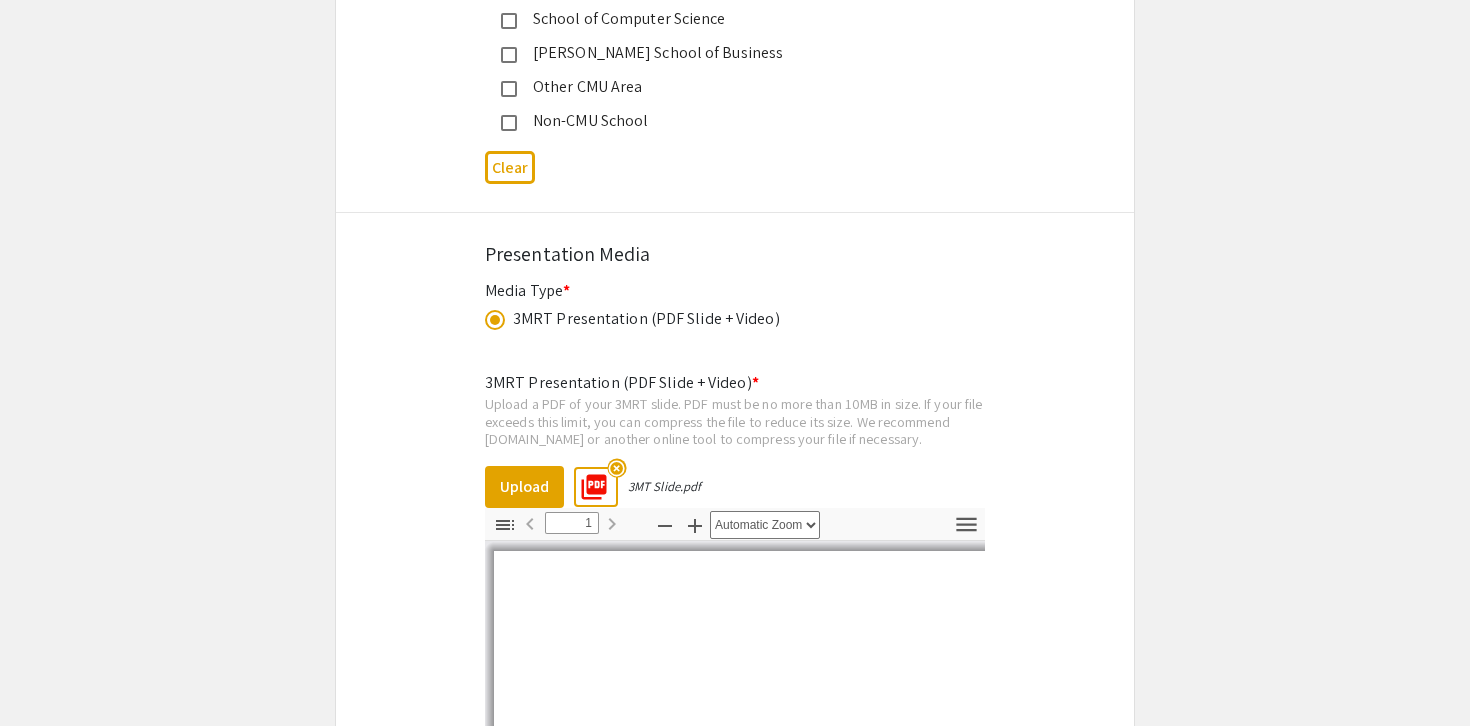 select on "auto" 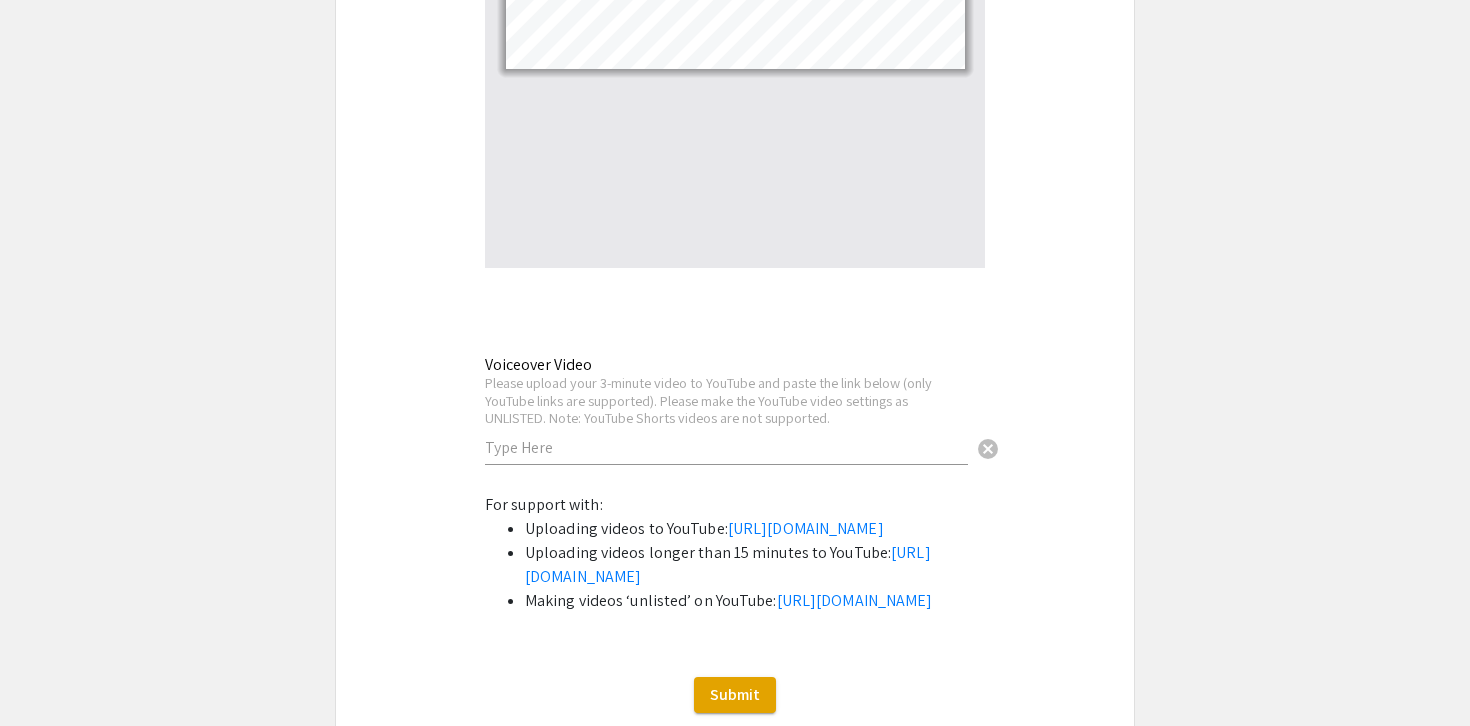 scroll, scrollTop: 3557, scrollLeft: 0, axis: vertical 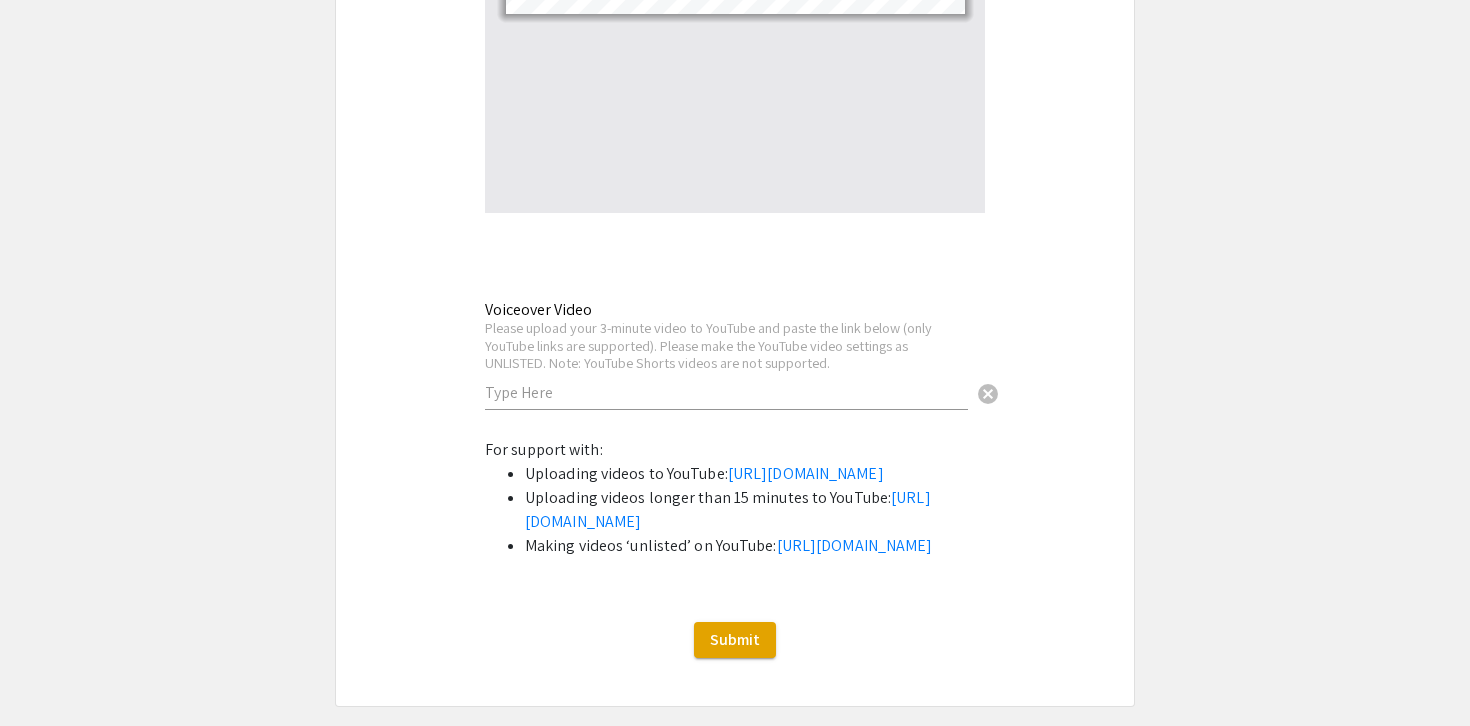 click at bounding box center [726, 392] 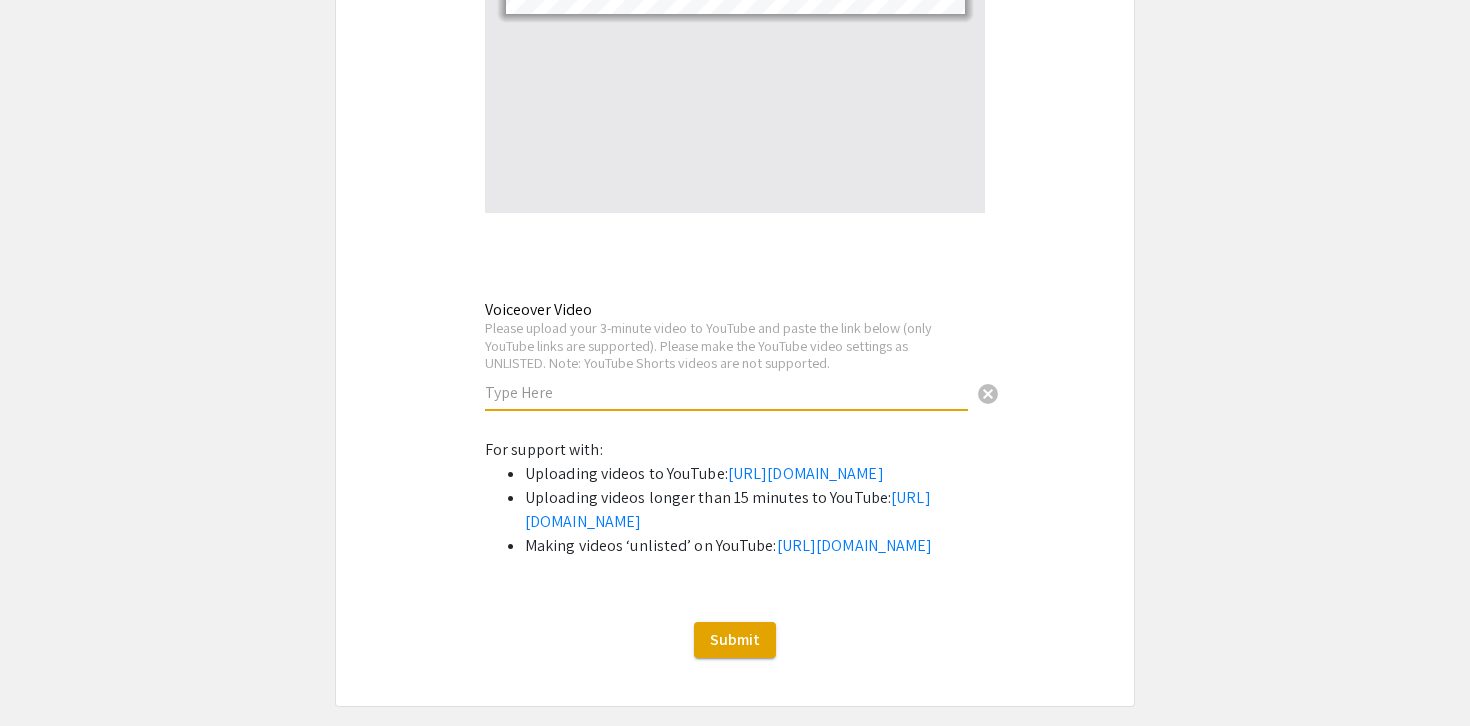 paste on "https://www.youtube.com/watch?v=wX_yr0HEzo4" 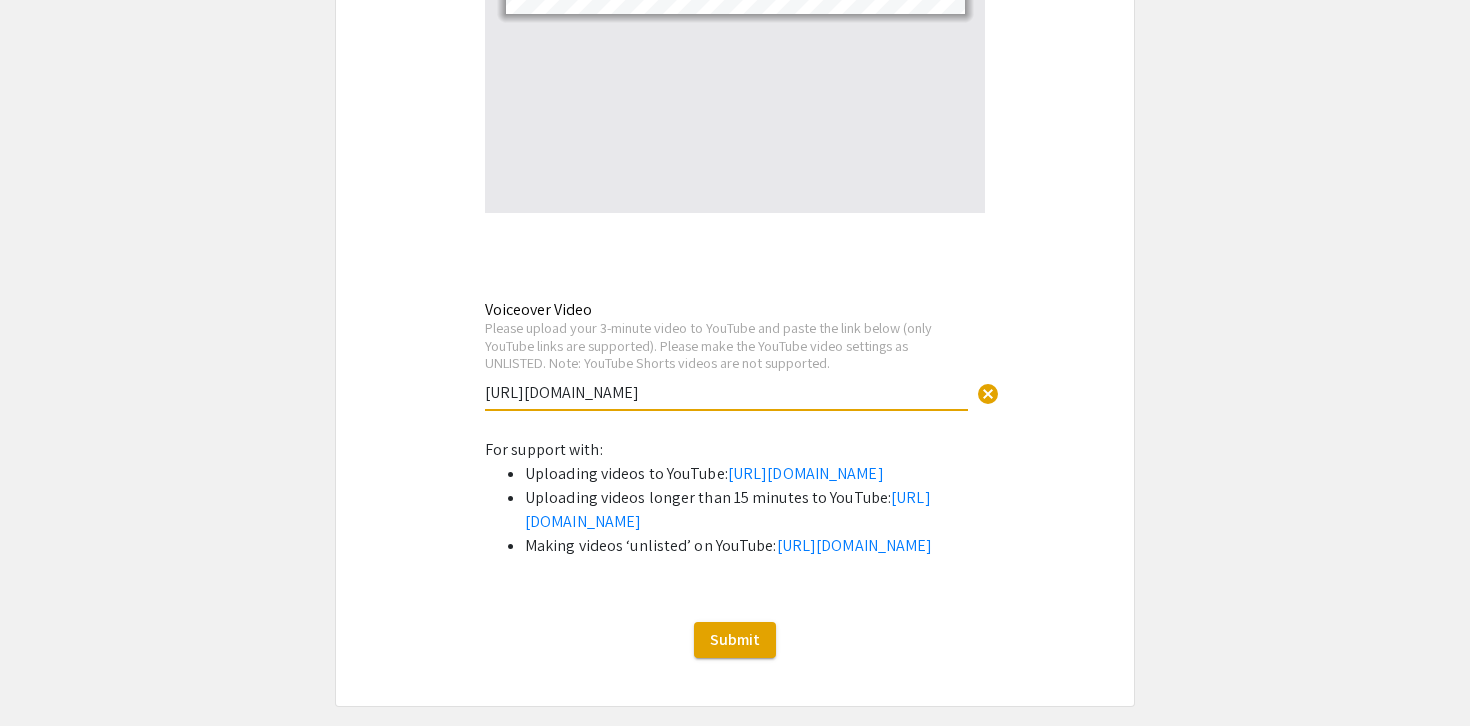 type on "https://www.youtube.com/watch?v=wX_yr0HEzo4" 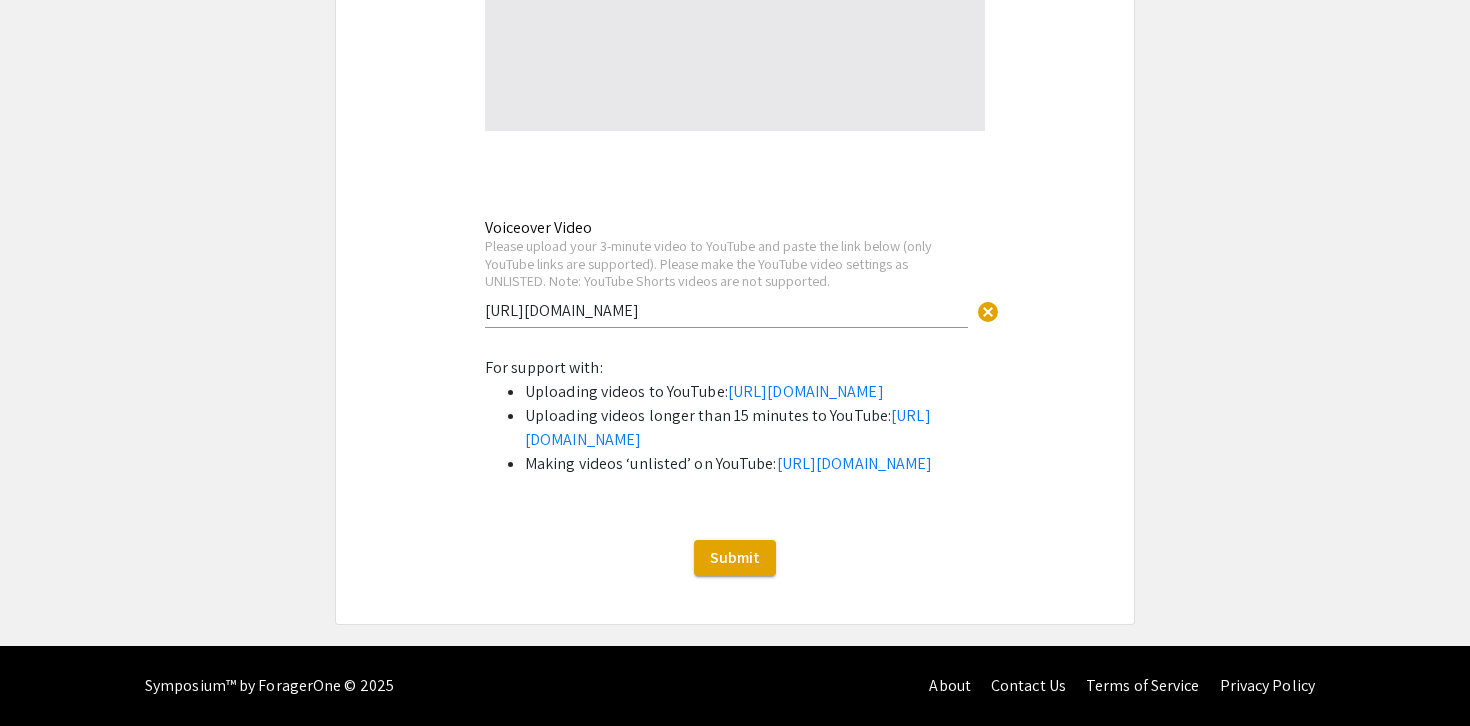 scroll, scrollTop: 3741, scrollLeft: 0, axis: vertical 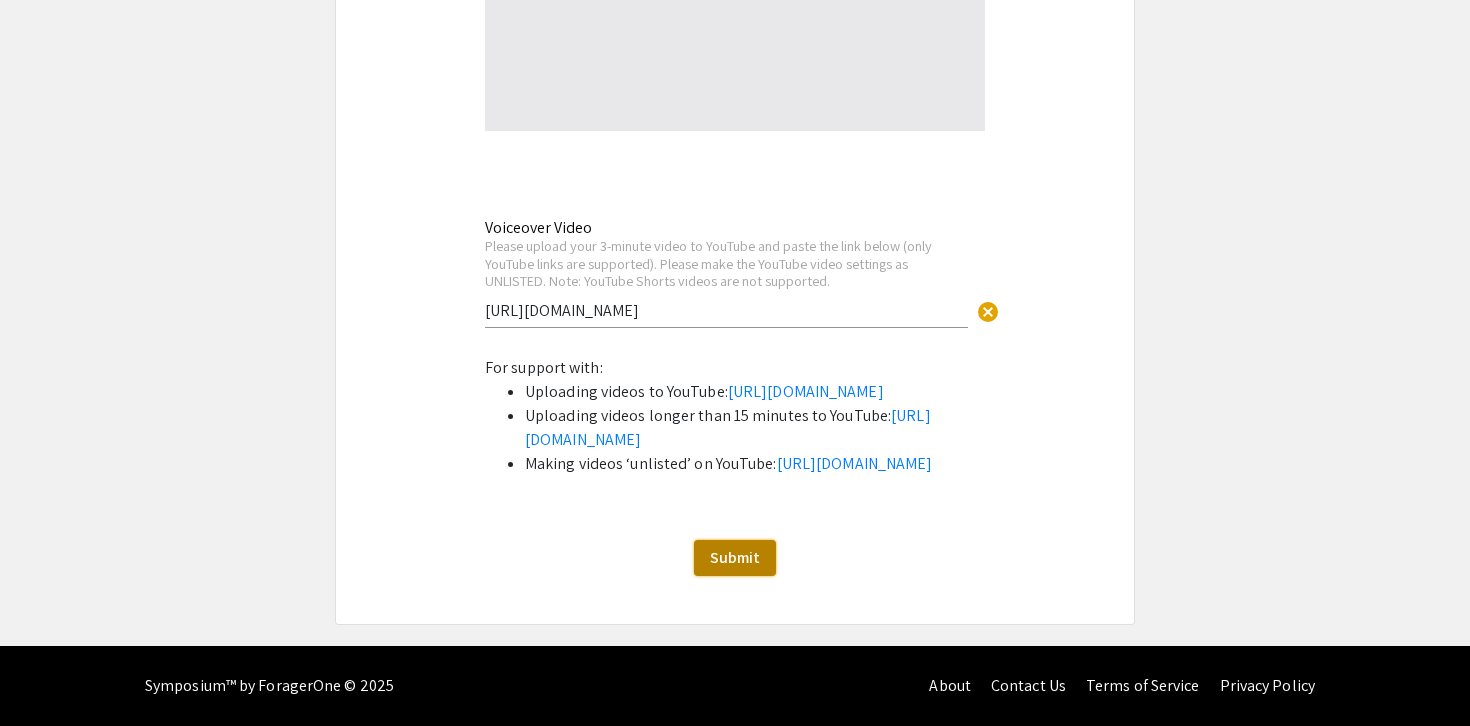click on "Submit" 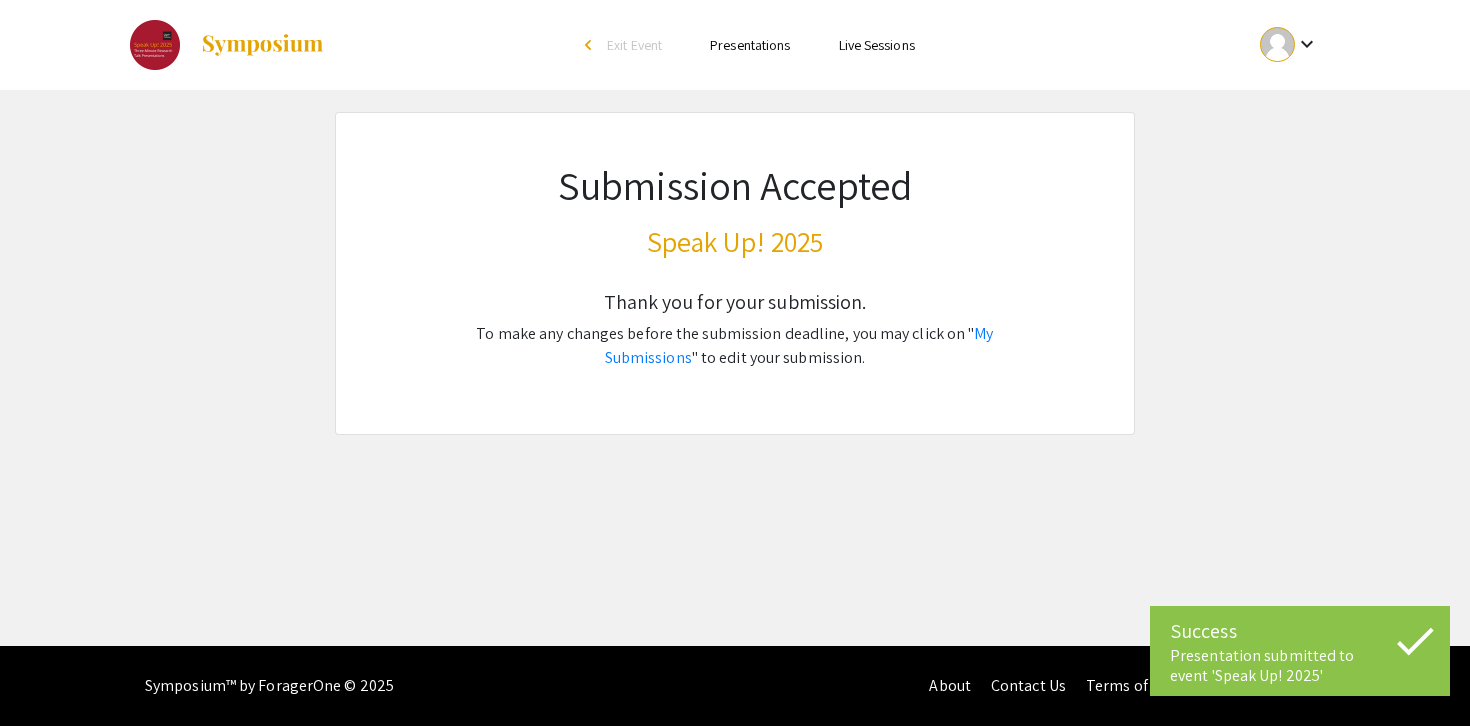 scroll, scrollTop: 0, scrollLeft: 0, axis: both 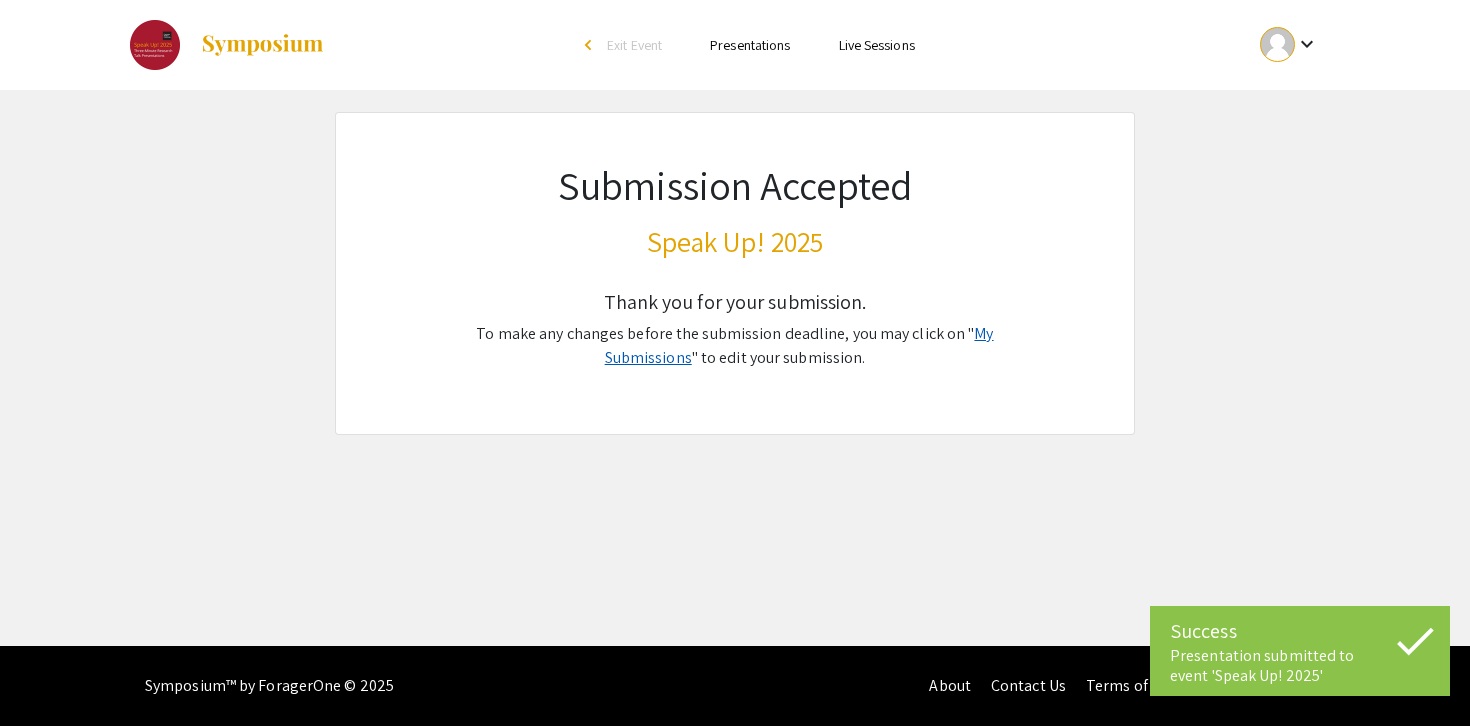 click on "My Submissions" 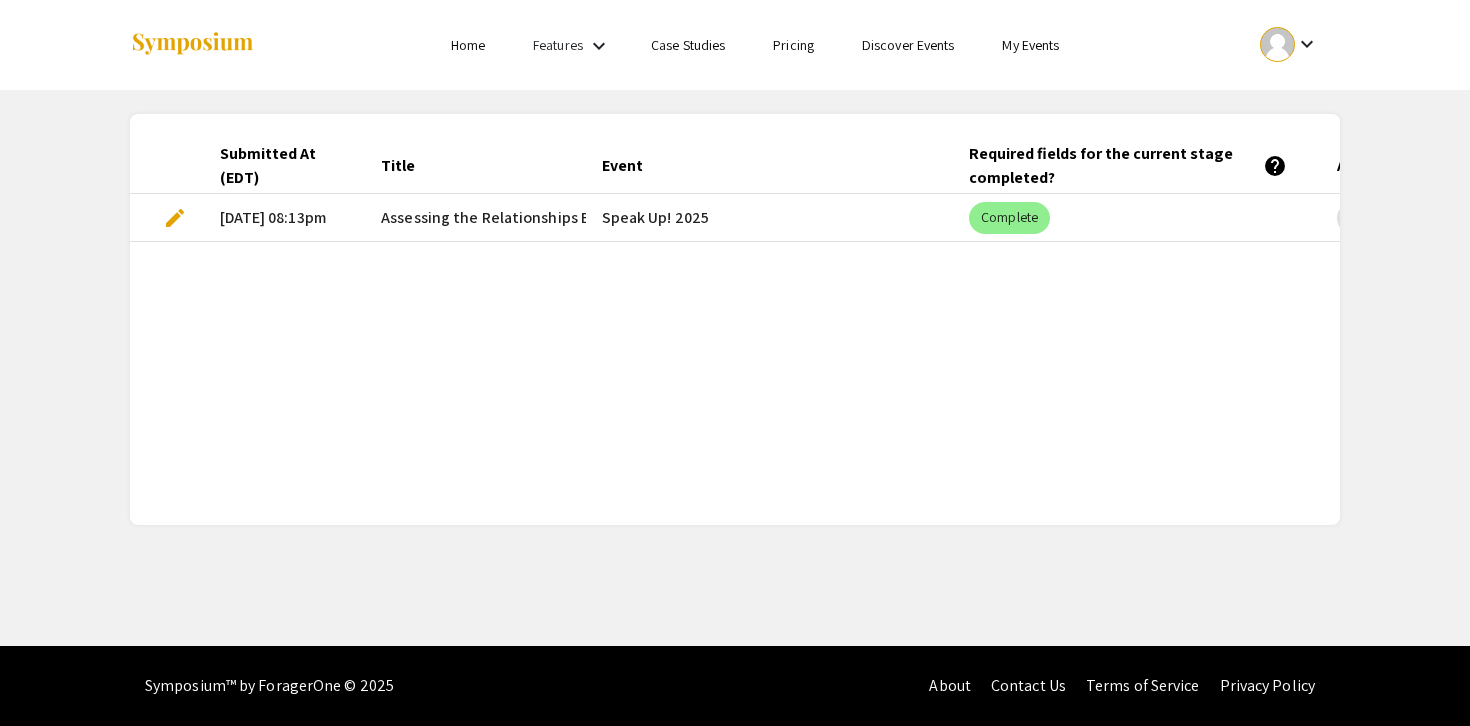 scroll, scrollTop: 0, scrollLeft: 0, axis: both 